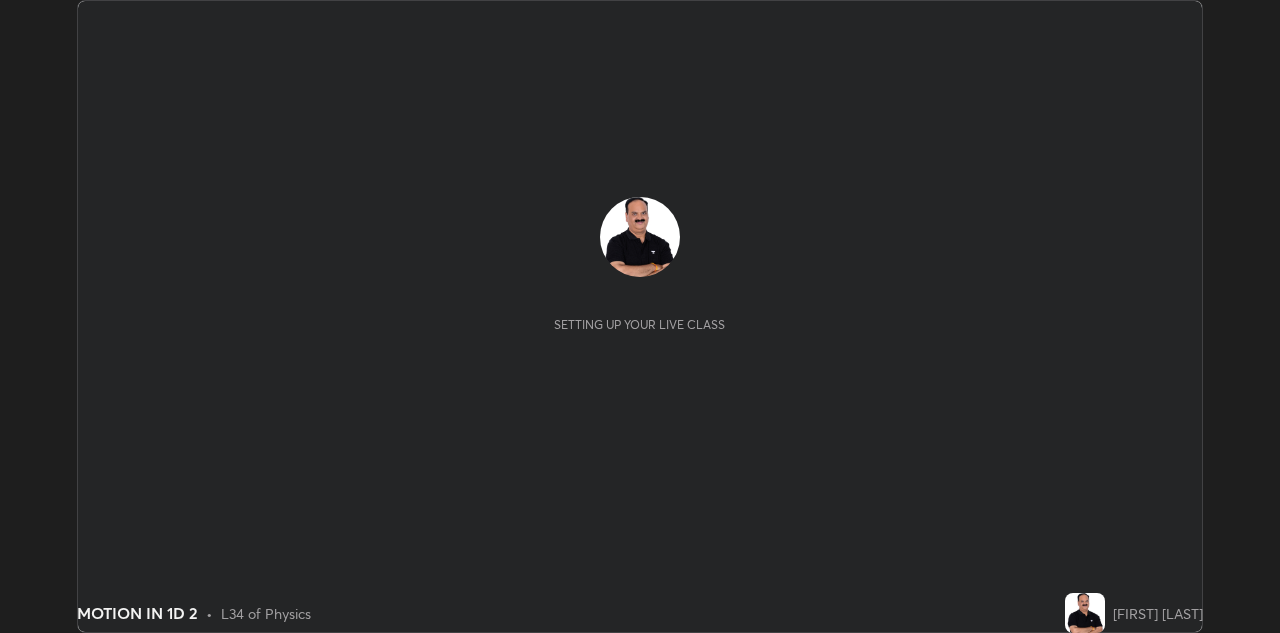 scroll, scrollTop: 0, scrollLeft: 0, axis: both 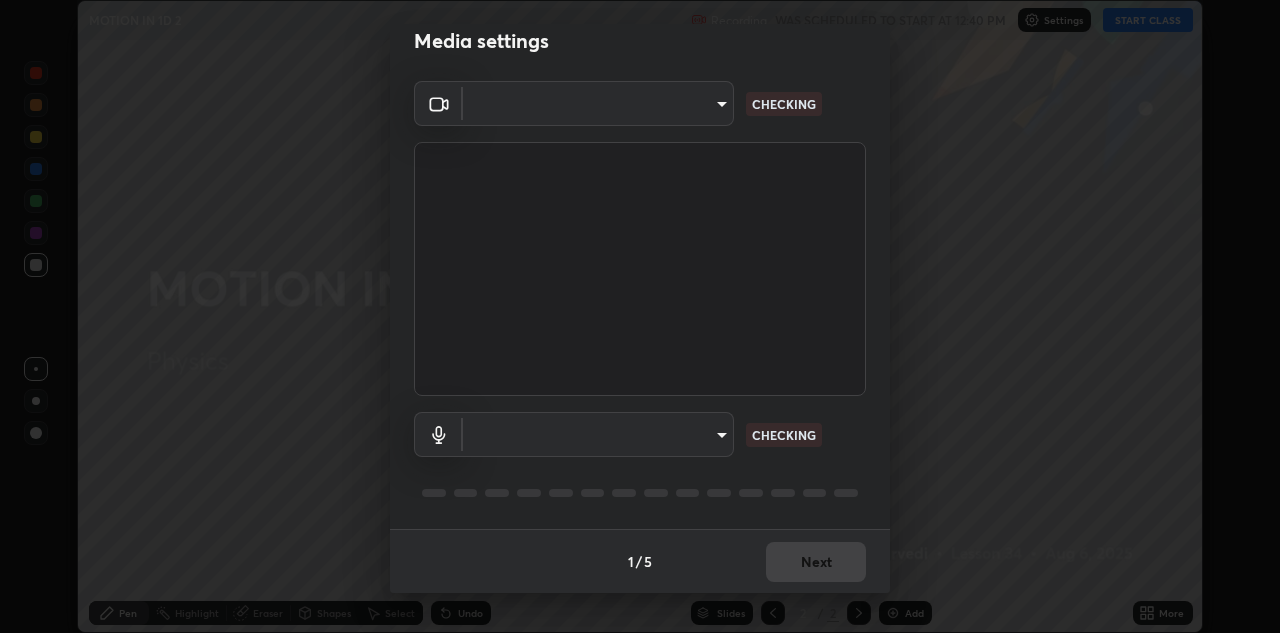 type on "c32f2d133d2fe4ebed6028c3ab396e6b2dbe6072f46fd66d39e62de35b14fd4d" 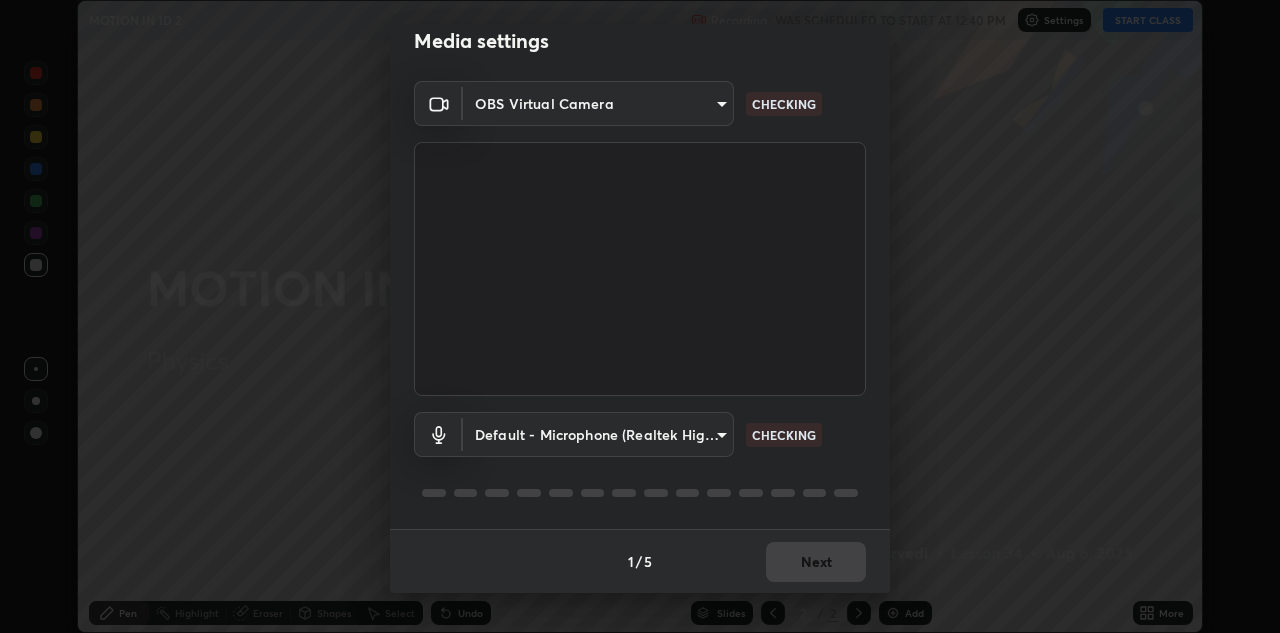 click on "Erase all MOTION IN 1D 2 Recording WAS SCHEDULED TO START AT  12:40 PM Settings START CLASS Setting up your live class MOTION IN 1D 2 • L34 of Physics [FIRST] [LAST] Pen Highlight Eraser Shapes Select Undo Slides 2 / 2 Add More No doubts shared Encourage your learners to ask a doubt for better clarity Report an issue Reason for reporting Buffering Chat not working Audio - Video sync issue Educator video quality low ​ Attach an image Report Media settings OBS Virtual Camera [HASH] CHECKING Default - Microphone (Realtek High Definition Audio) default CHECKING 1 / 5 Next" at bounding box center (640, 316) 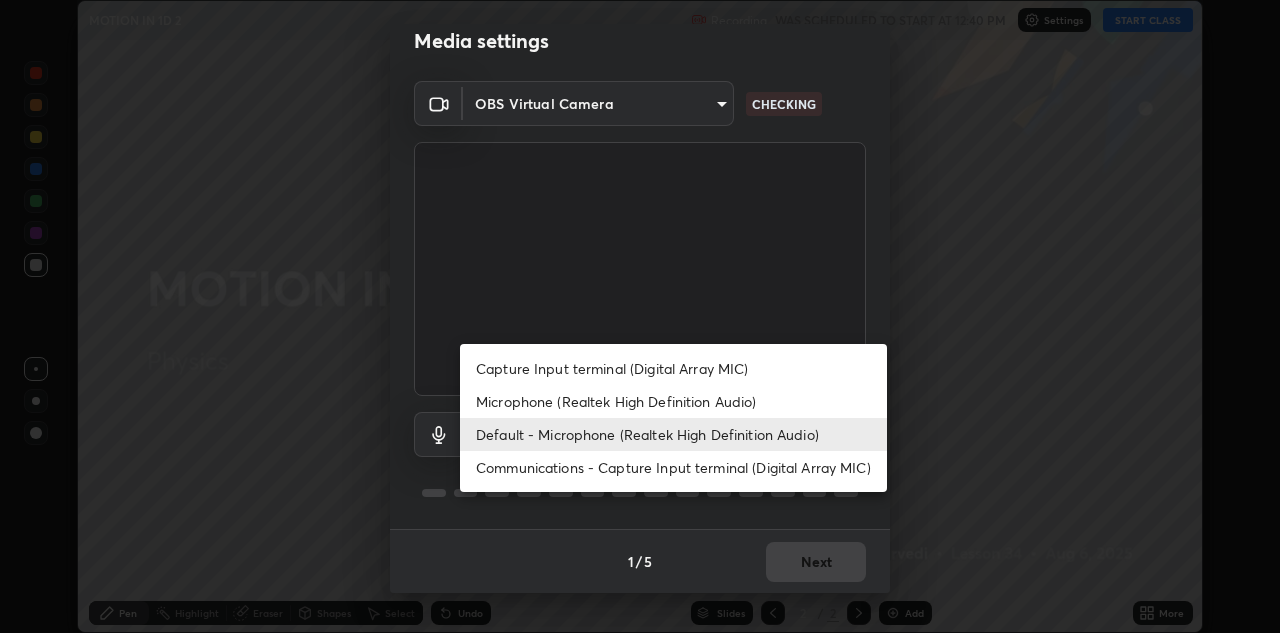 click on "Microphone (Realtek High Definition Audio)" at bounding box center [673, 401] 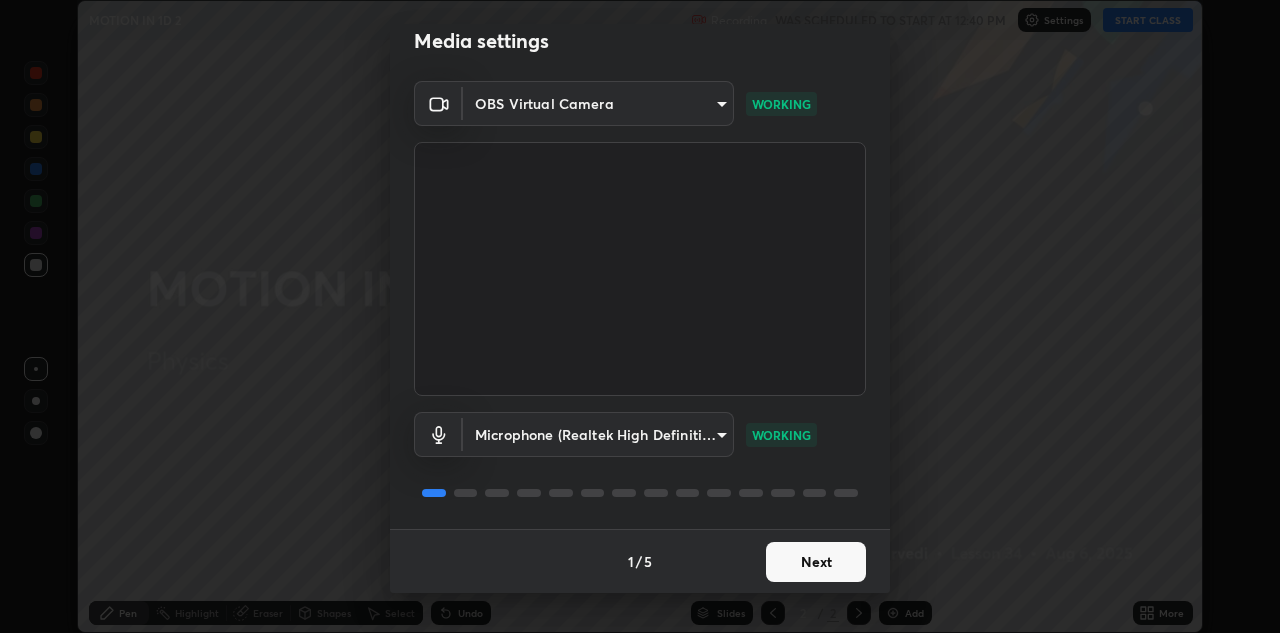 click on "Next" at bounding box center [816, 562] 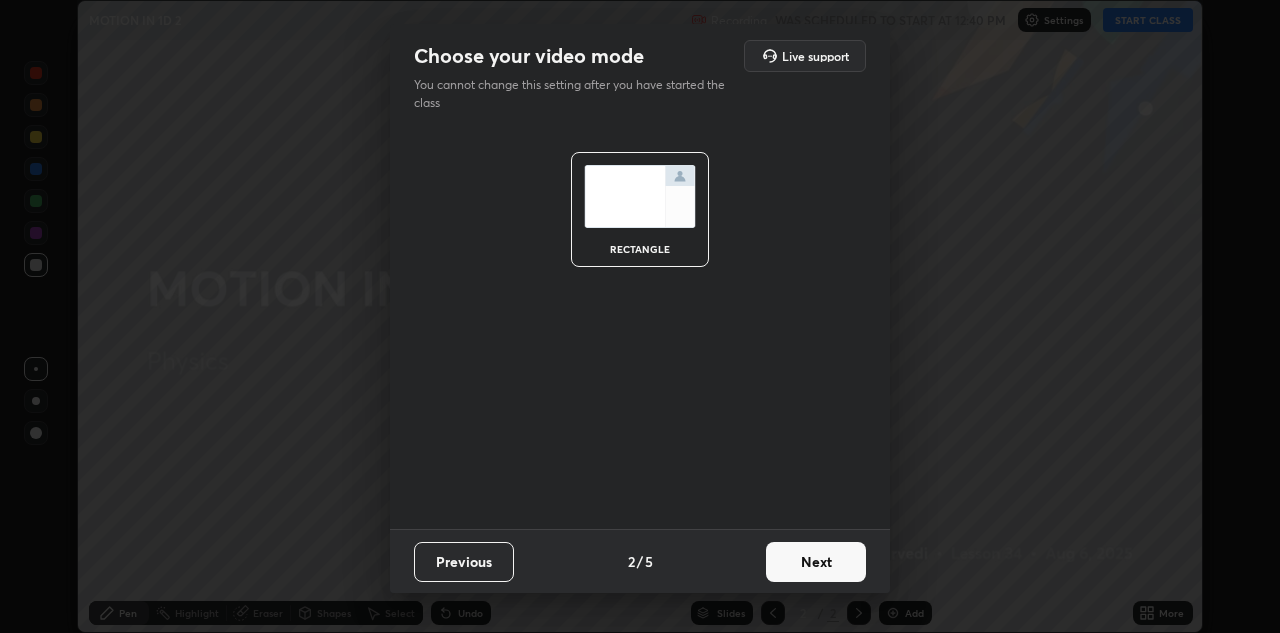 scroll, scrollTop: 0, scrollLeft: 0, axis: both 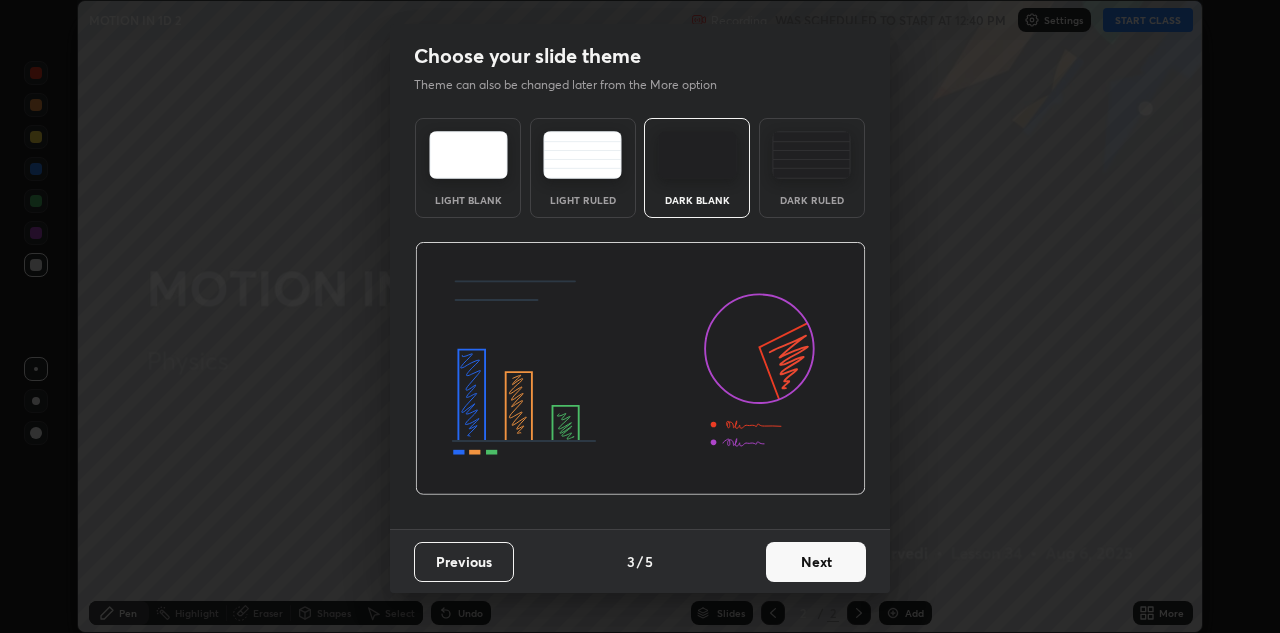 click on "Next" at bounding box center (816, 562) 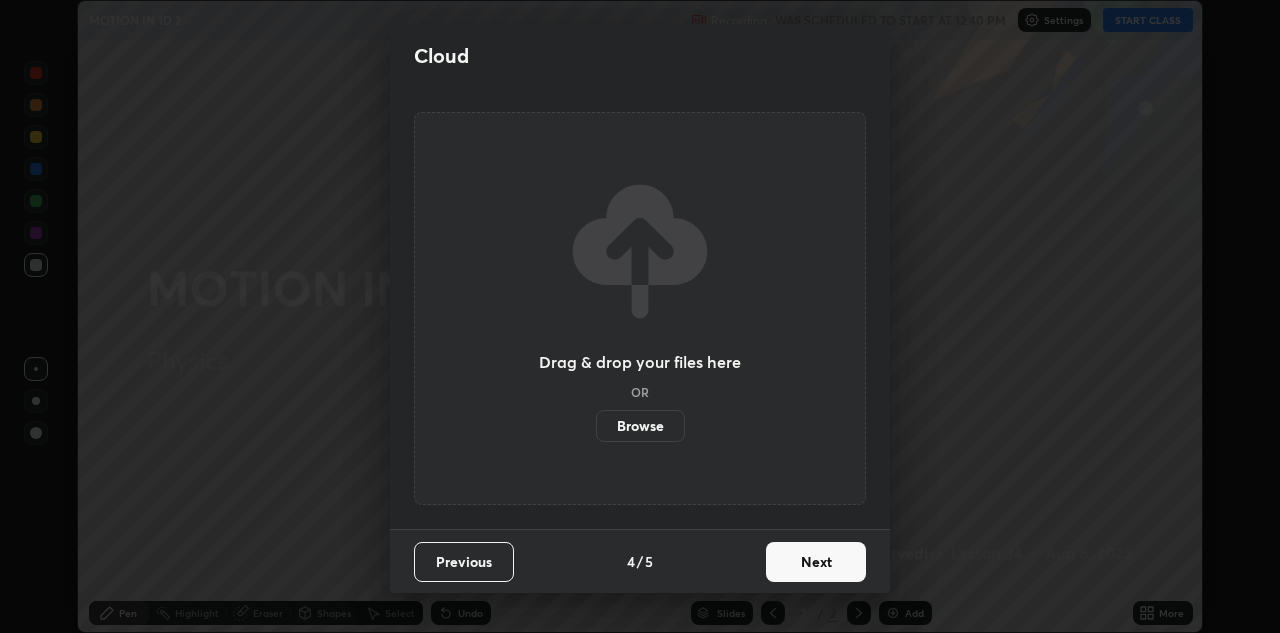 click on "Next" at bounding box center [816, 562] 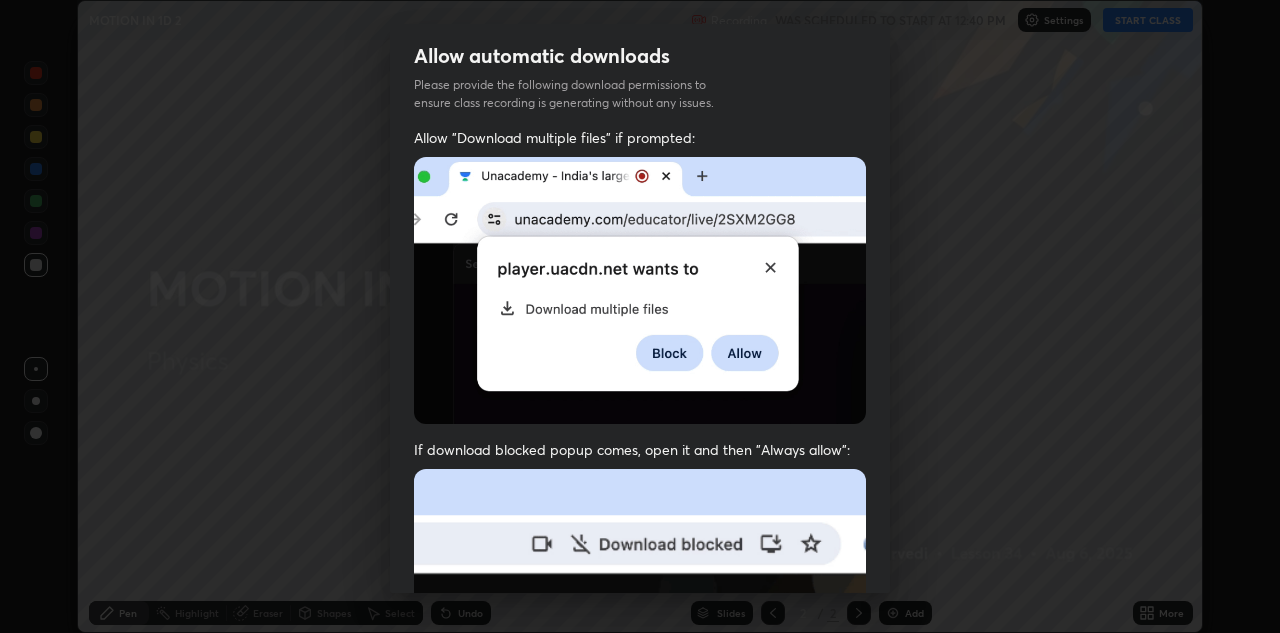 click at bounding box center [640, 687] 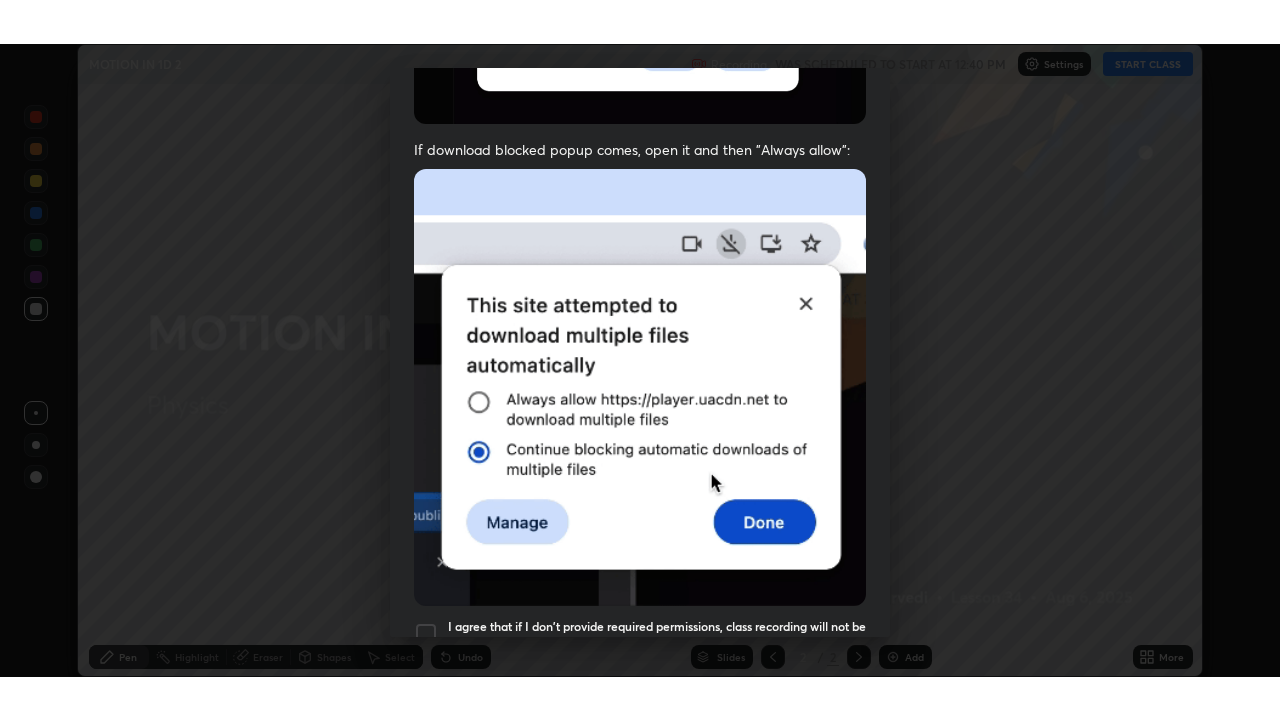scroll, scrollTop: 431, scrollLeft: 0, axis: vertical 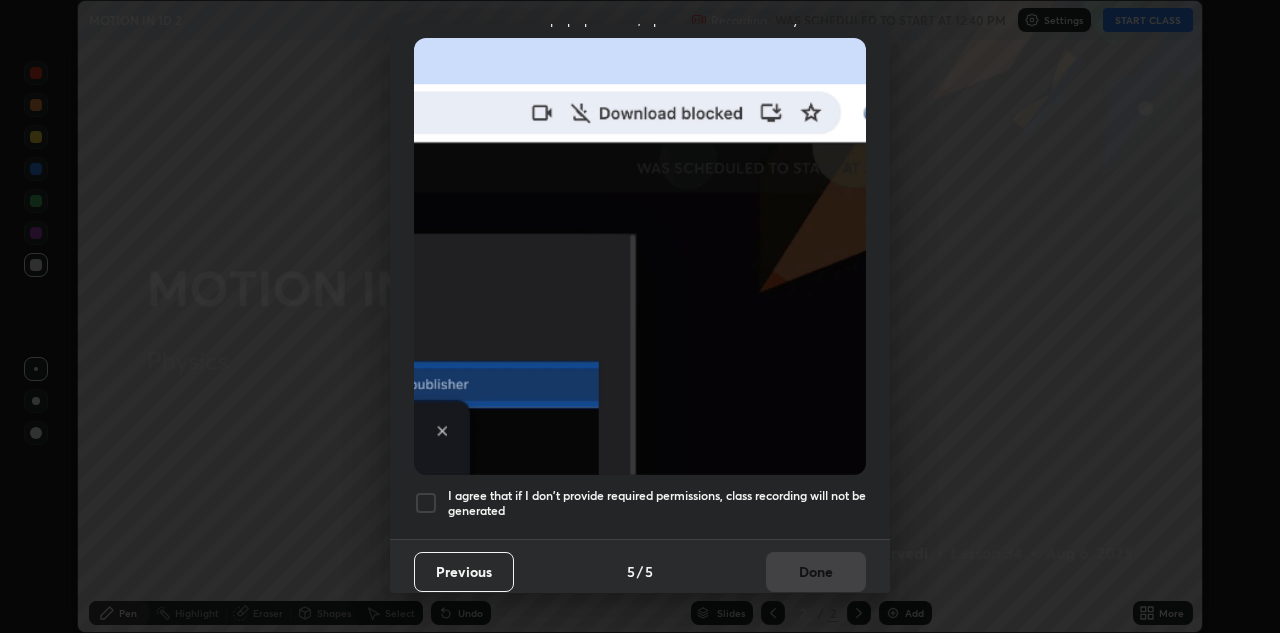 click at bounding box center (426, 503) 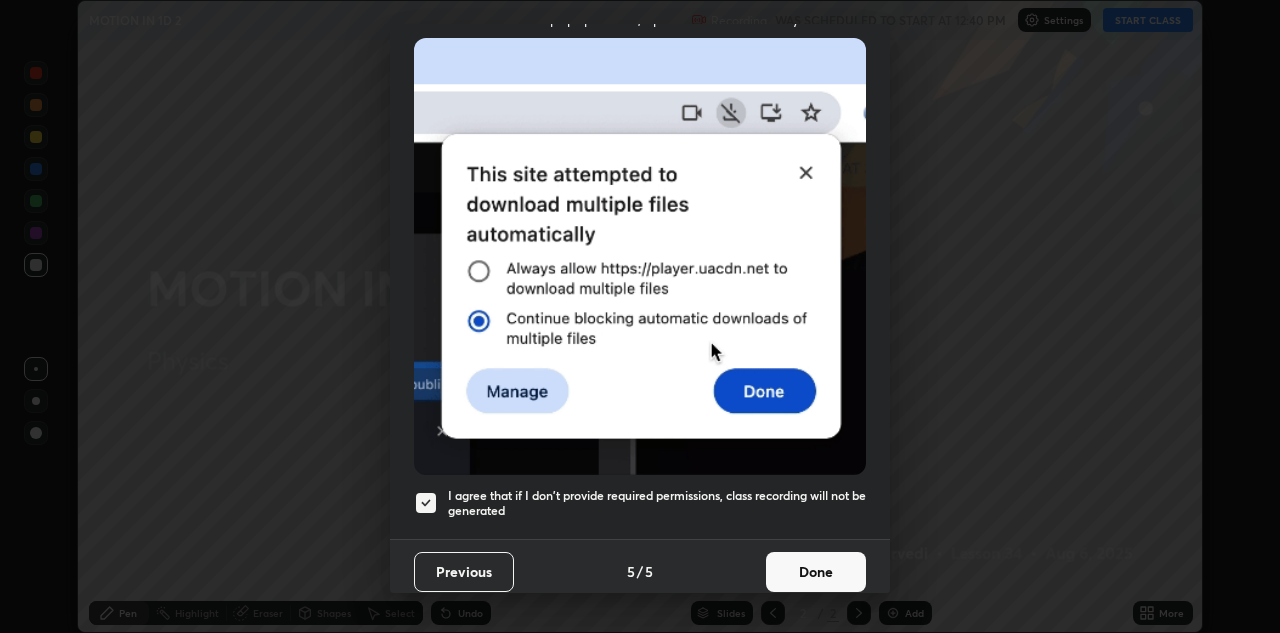click on "Done" at bounding box center [816, 572] 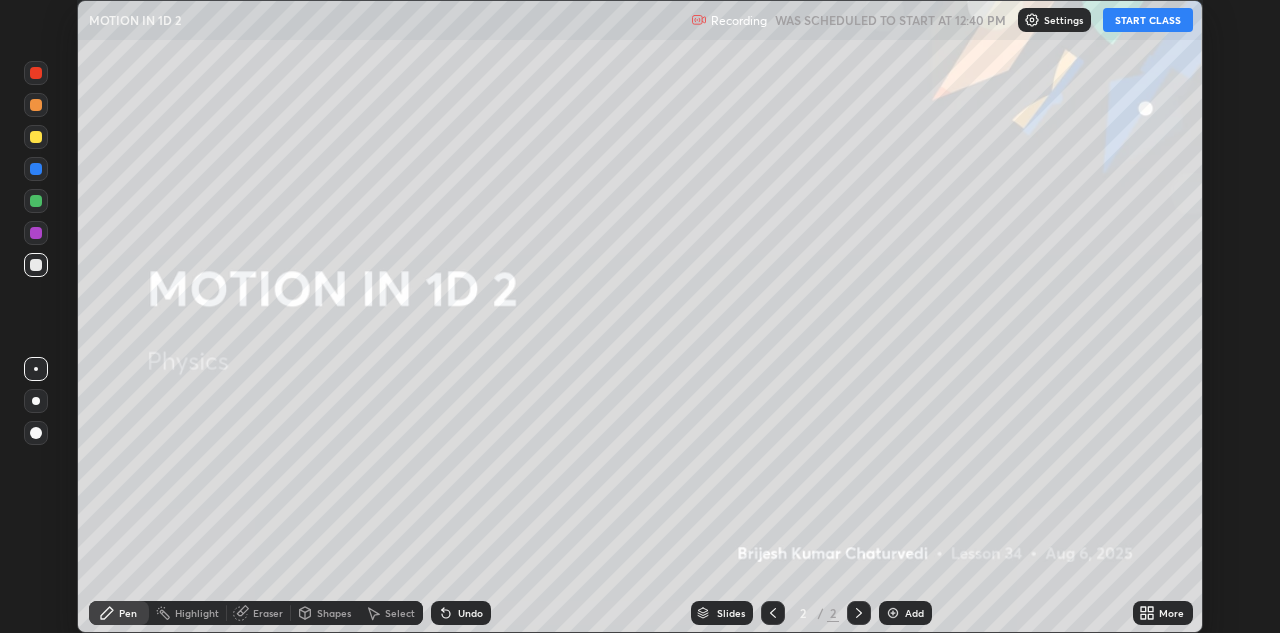 click on "START CLASS" at bounding box center [1148, 20] 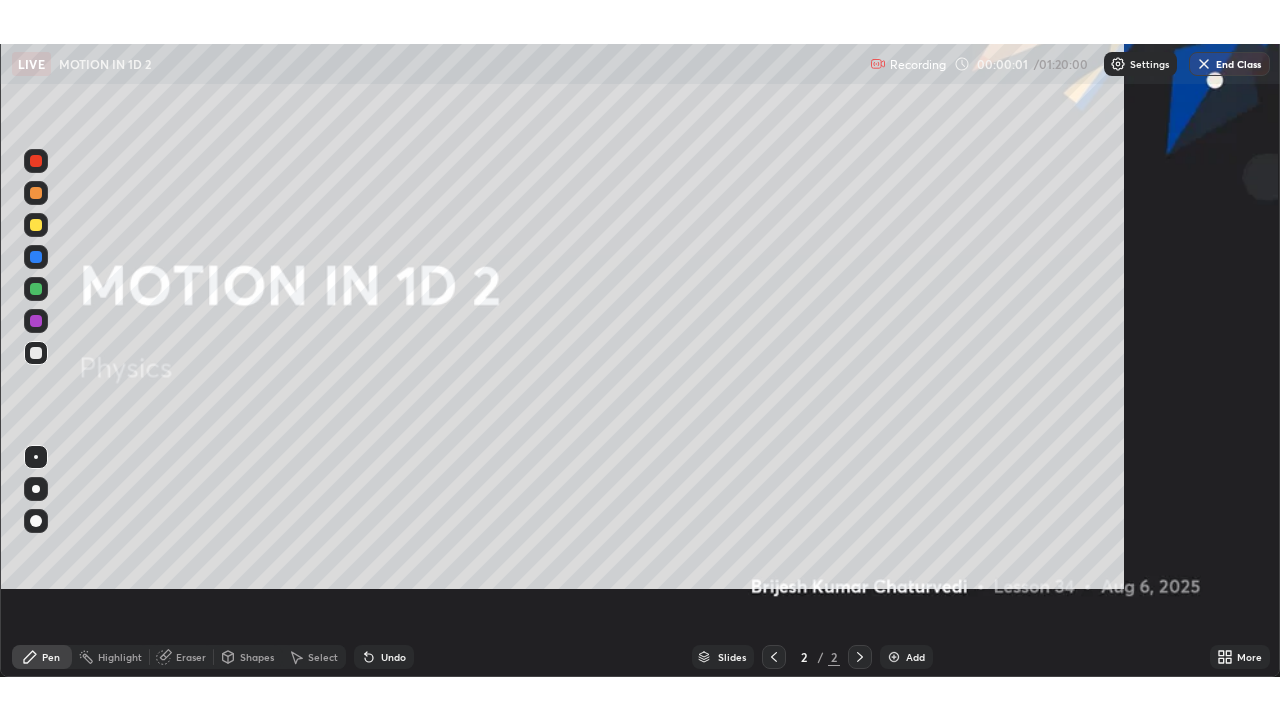 scroll, scrollTop: 99280, scrollLeft: 98720, axis: both 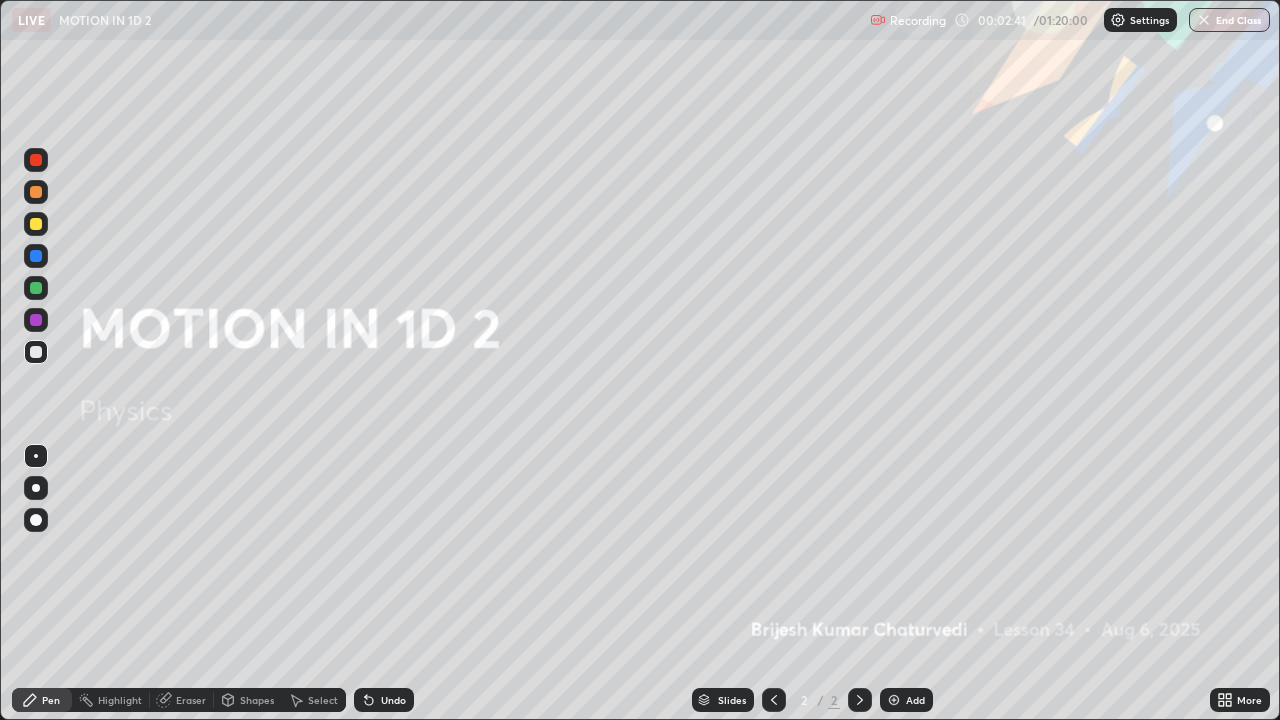 click at bounding box center [894, 700] 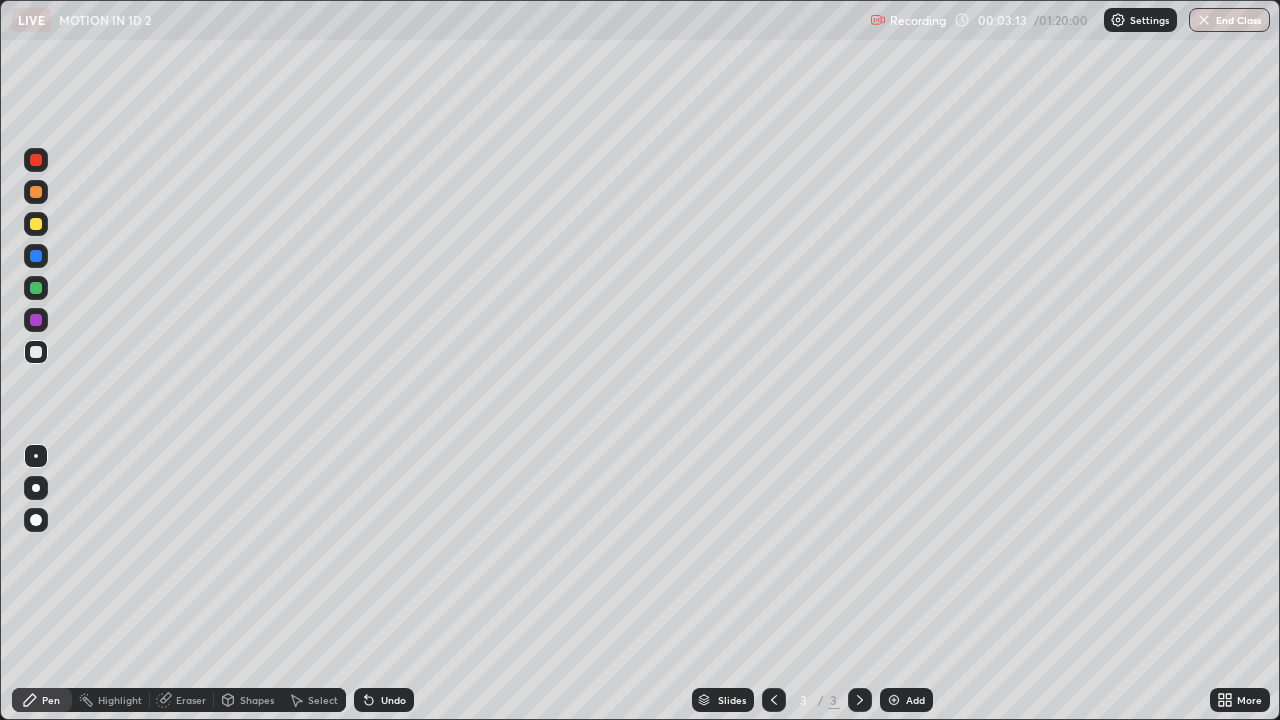 click at bounding box center [36, 288] 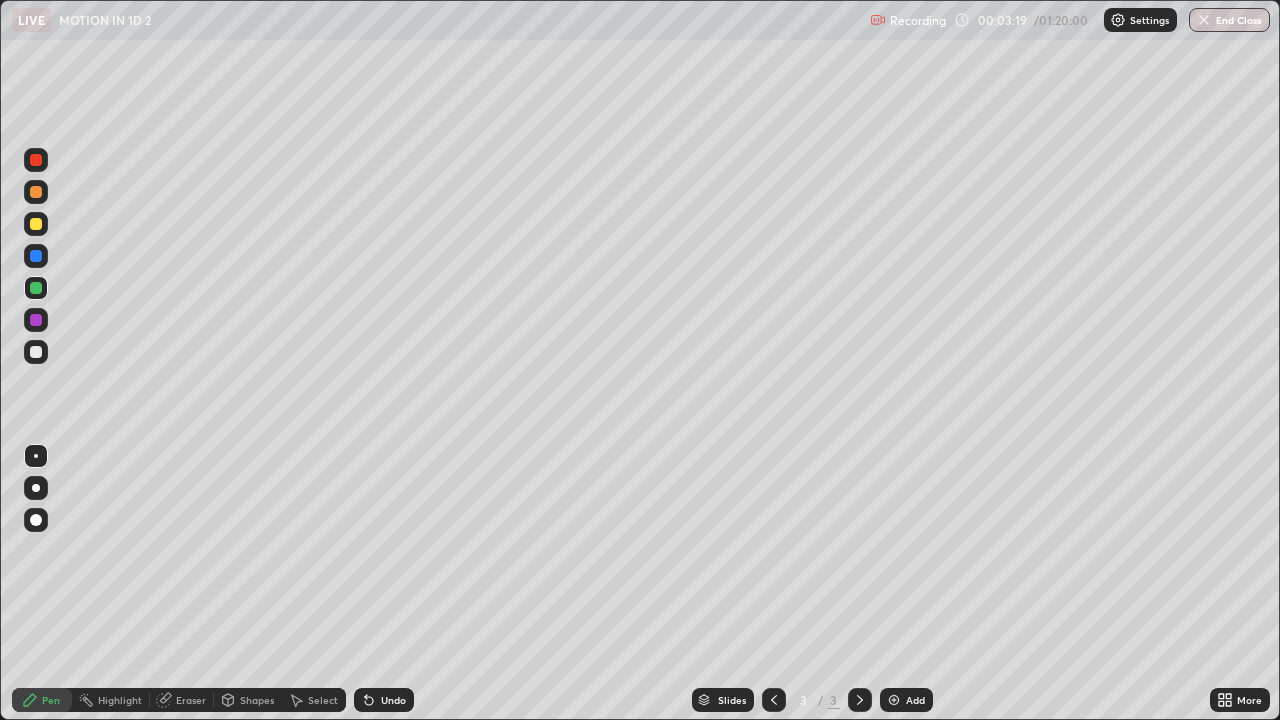 click at bounding box center [36, 224] 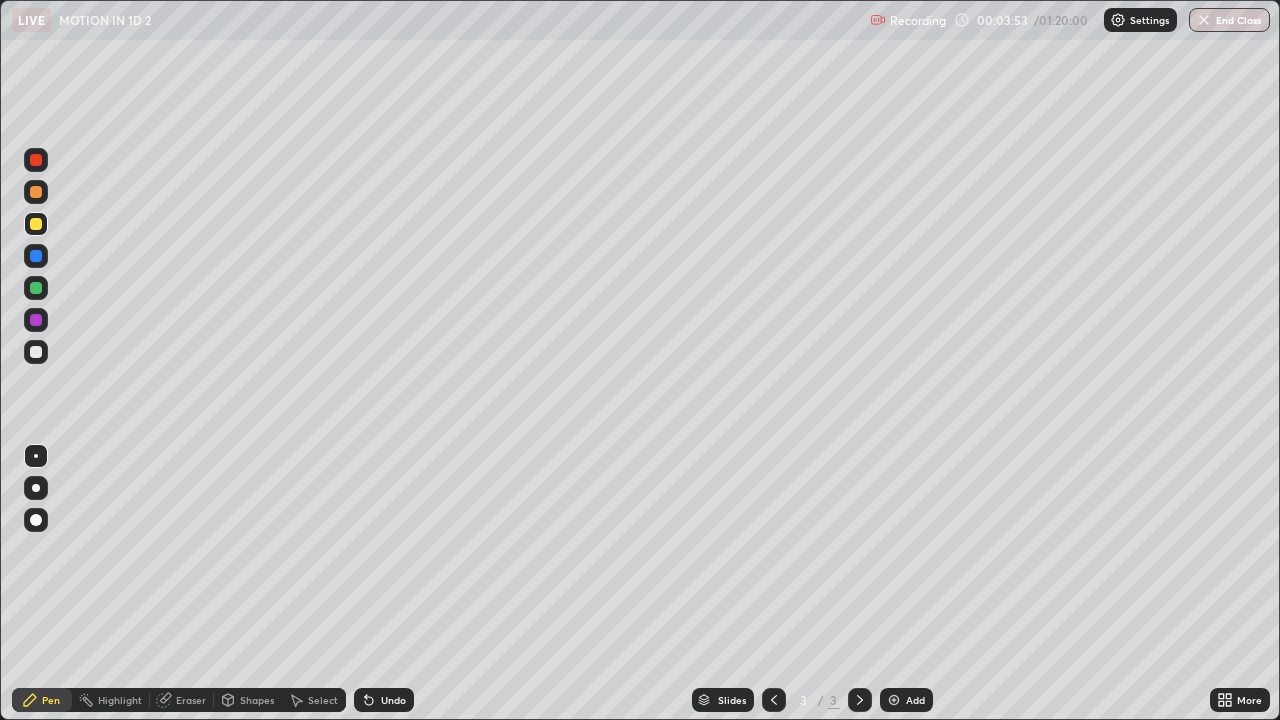 click at bounding box center (36, 352) 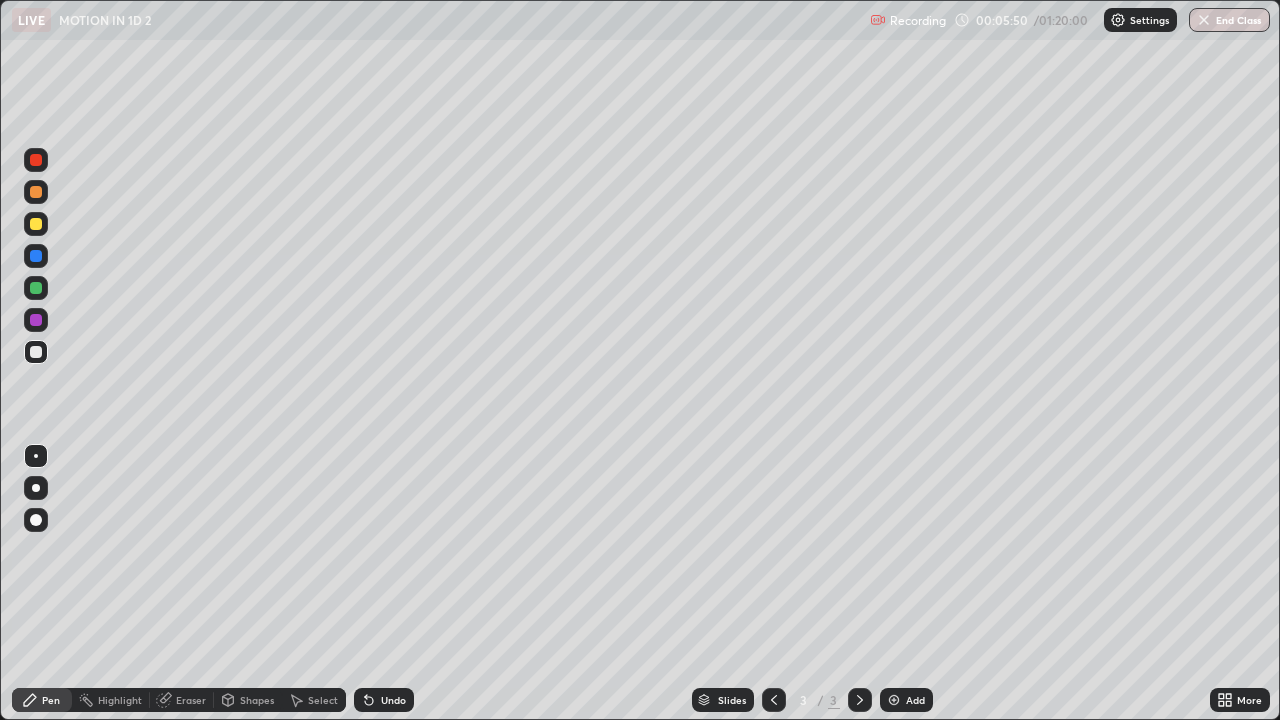 click on "Undo" at bounding box center [384, 700] 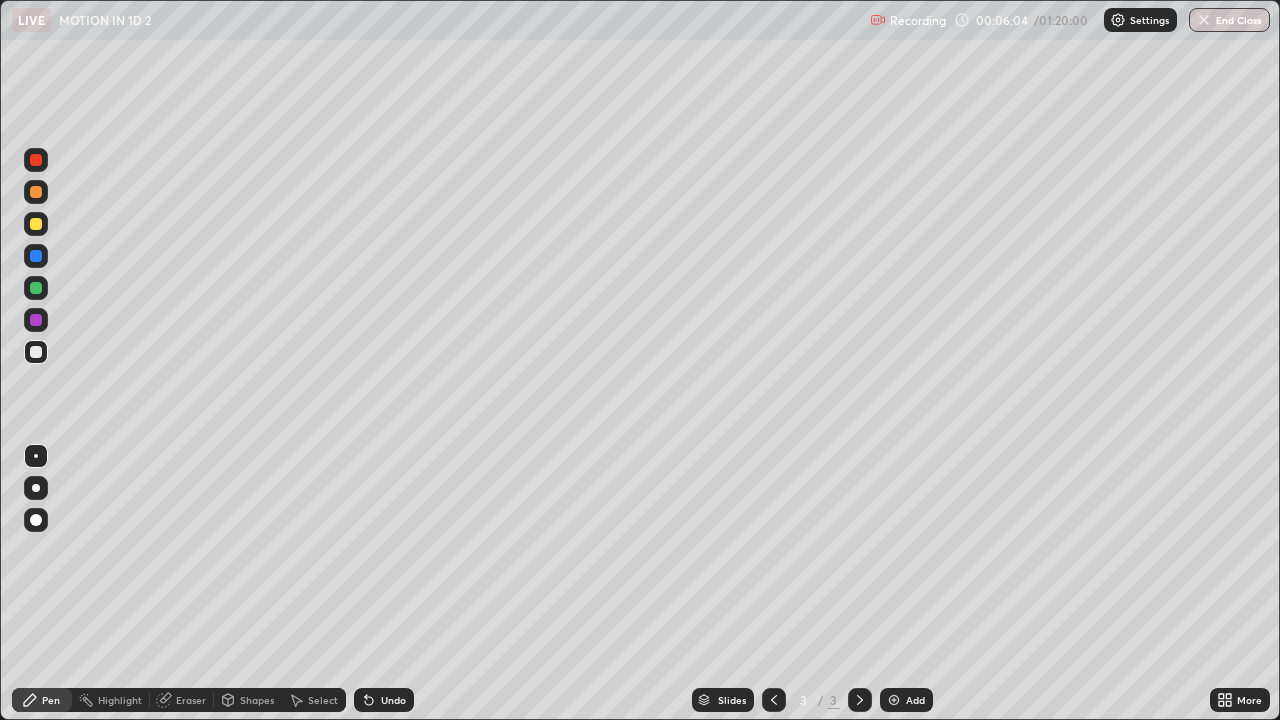 click on "Undo" at bounding box center (393, 700) 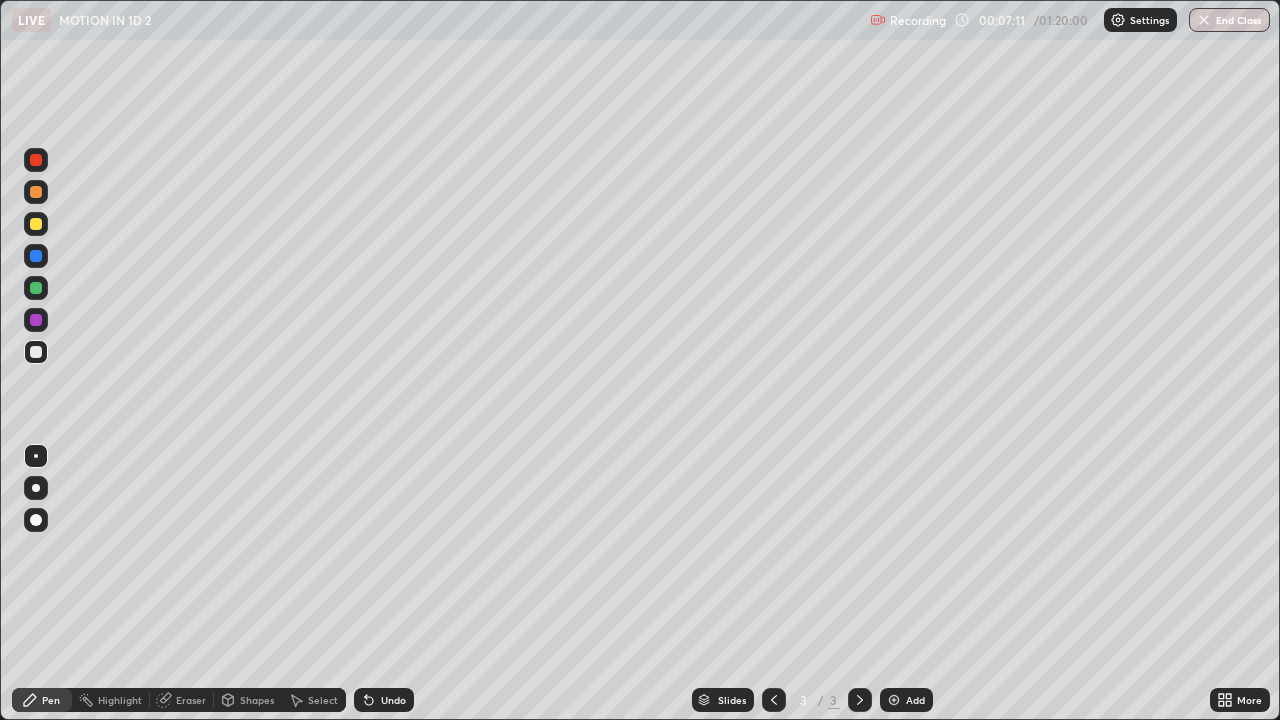 click at bounding box center (36, 160) 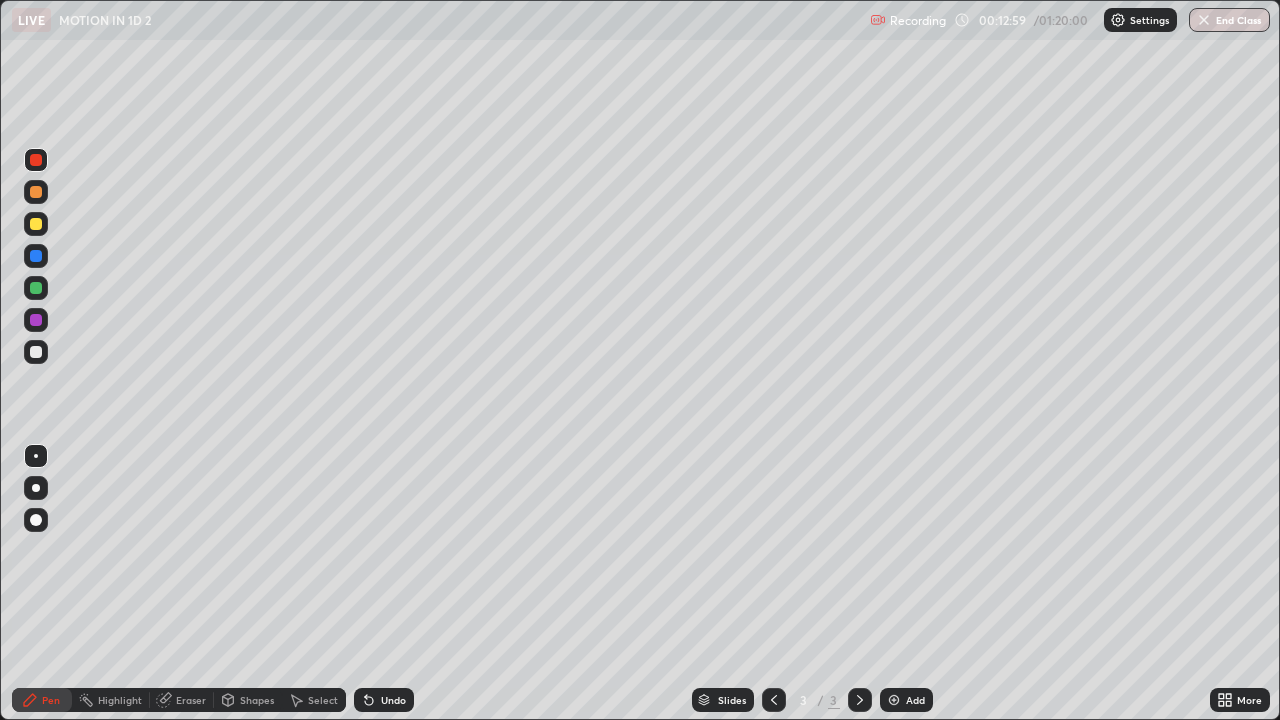 click 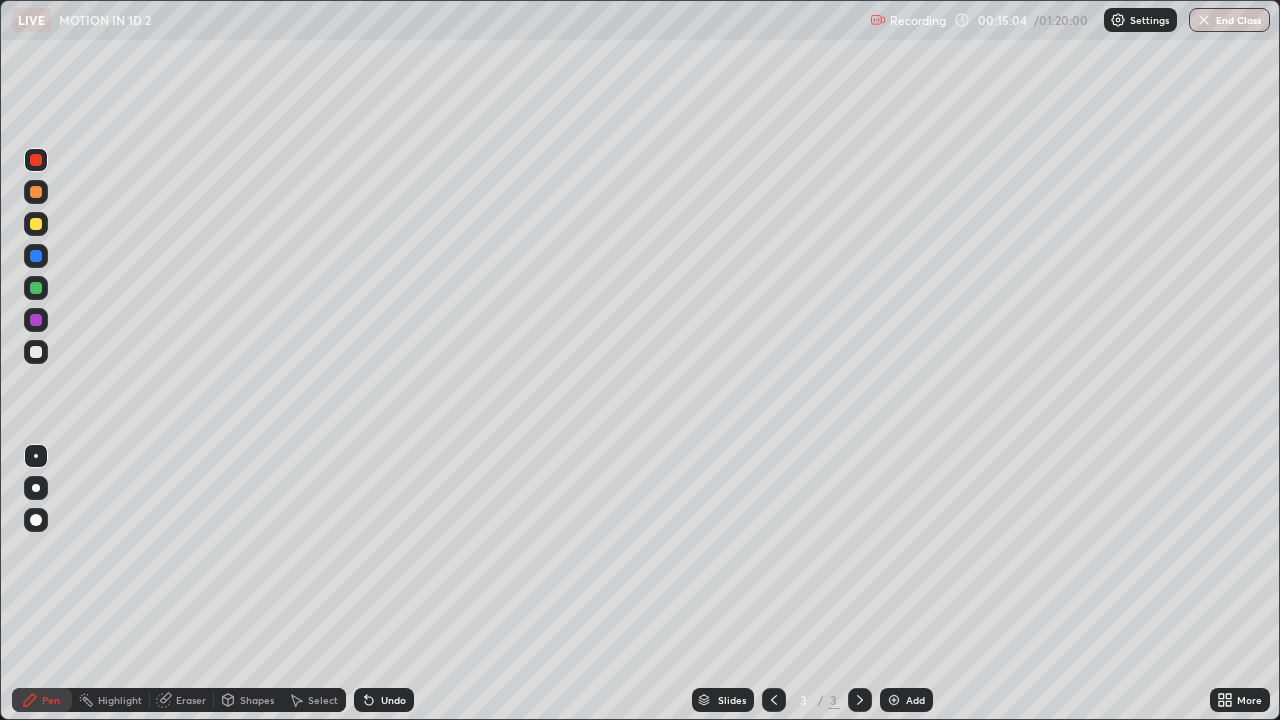 click at bounding box center (894, 700) 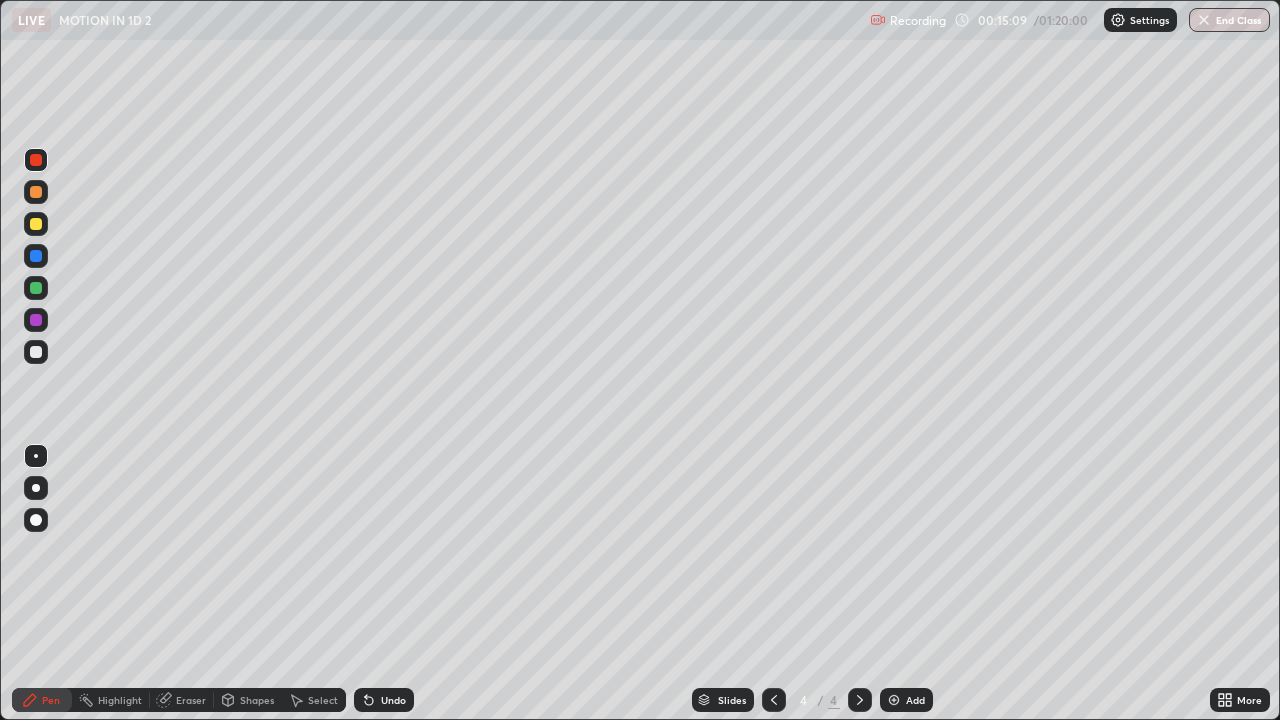 click at bounding box center (36, 224) 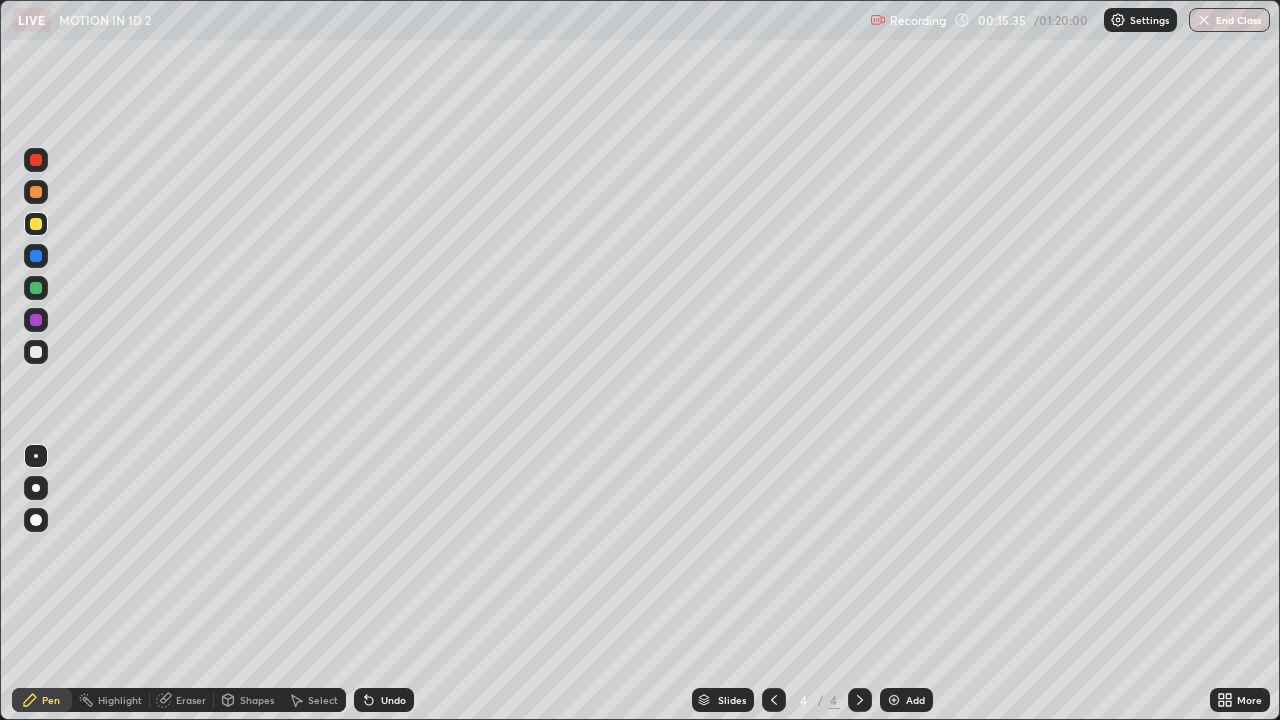 click on "Undo" at bounding box center [393, 700] 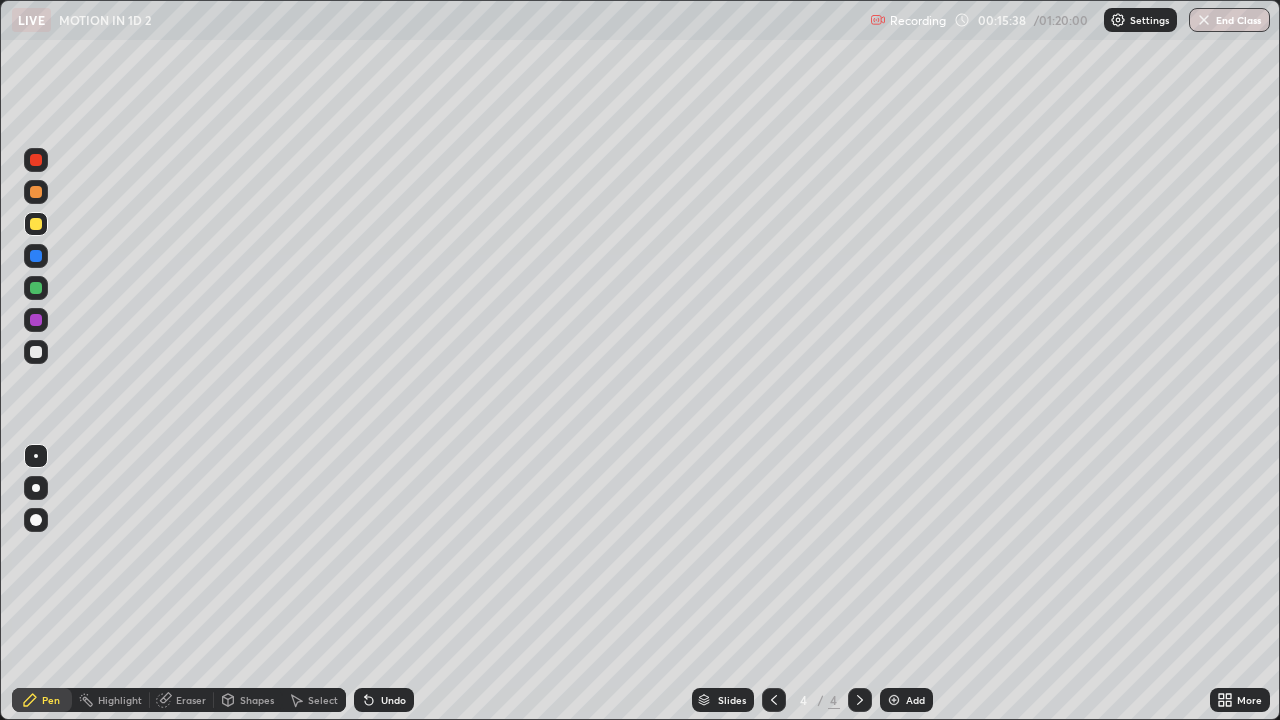 click at bounding box center (36, 192) 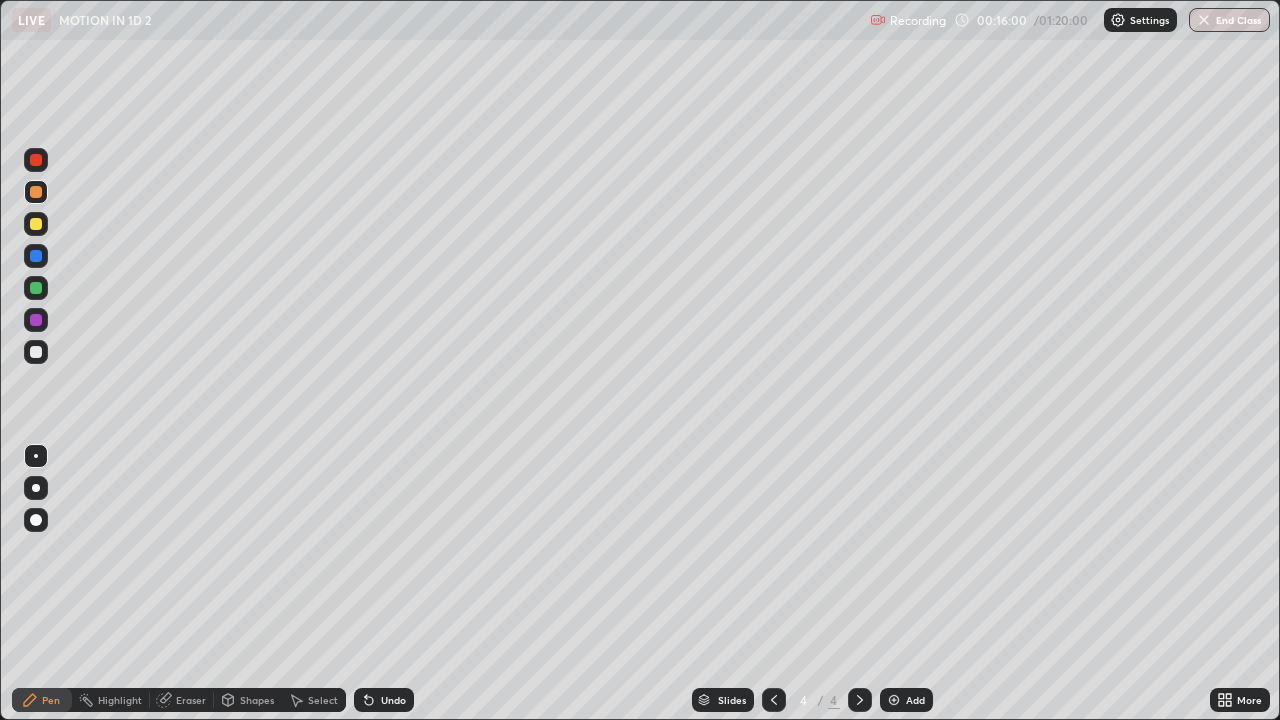 click at bounding box center [36, 256] 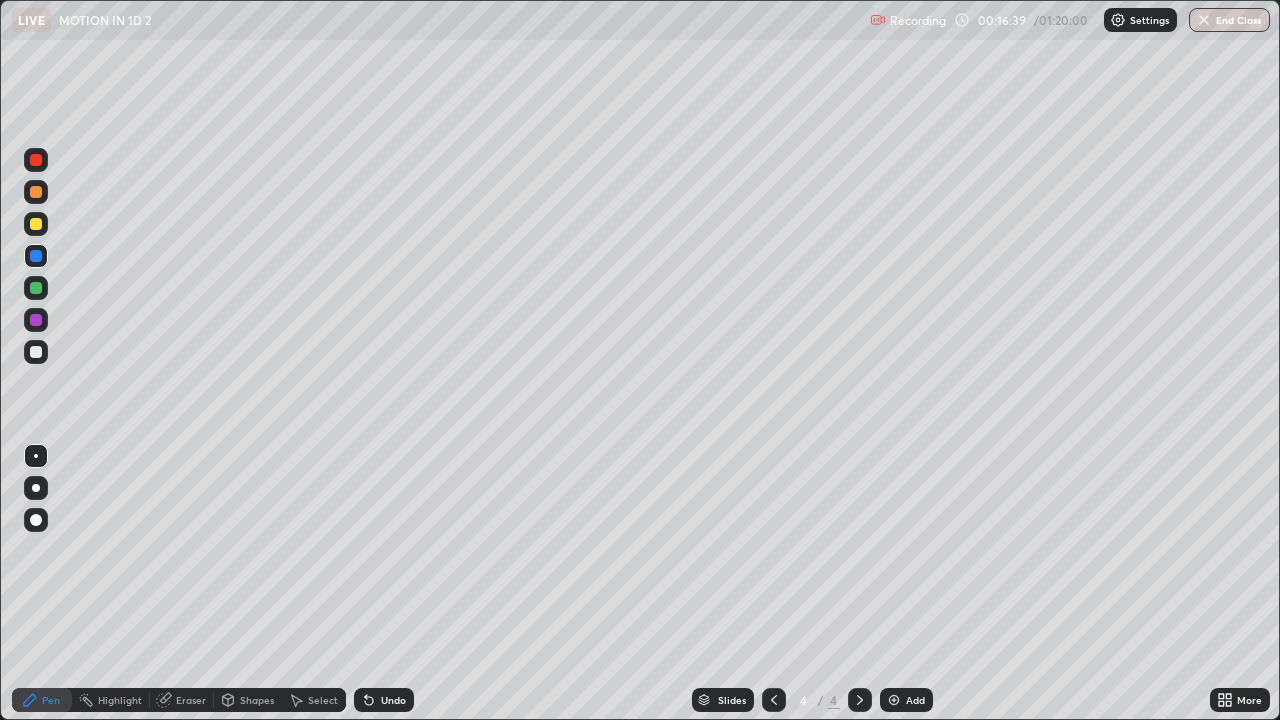 click on "Undo" at bounding box center [393, 700] 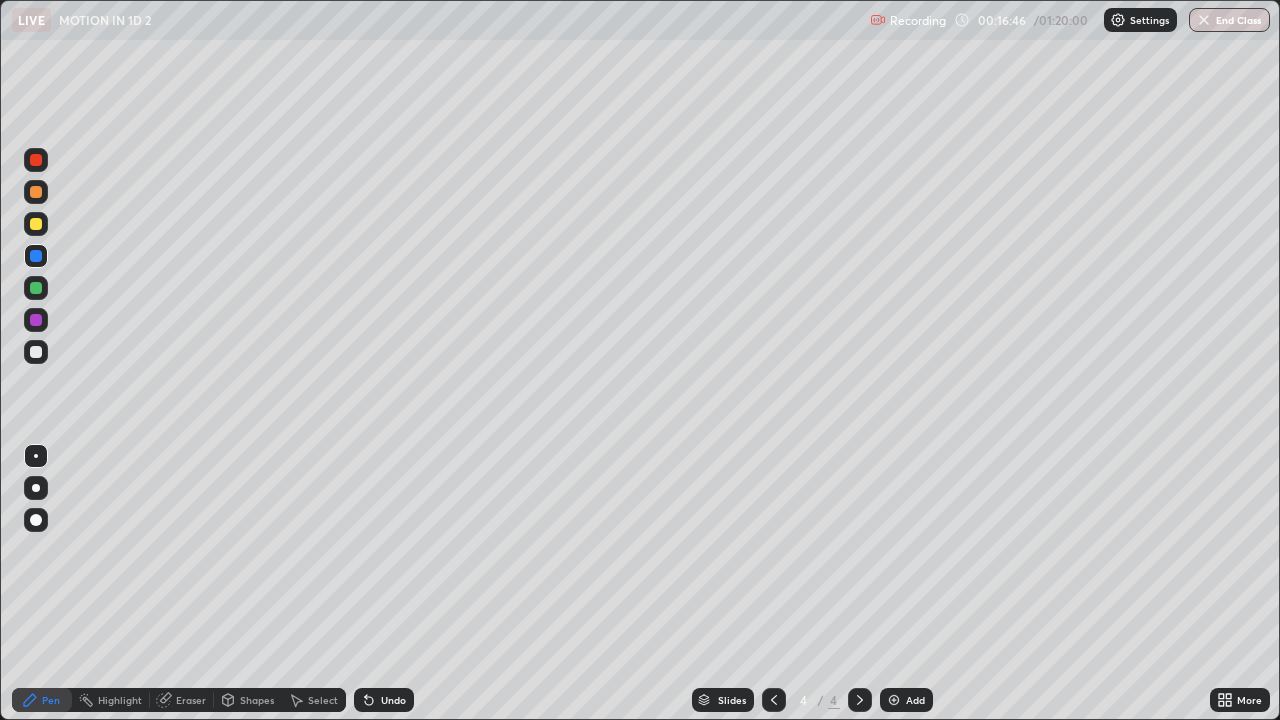 click at bounding box center (36, 352) 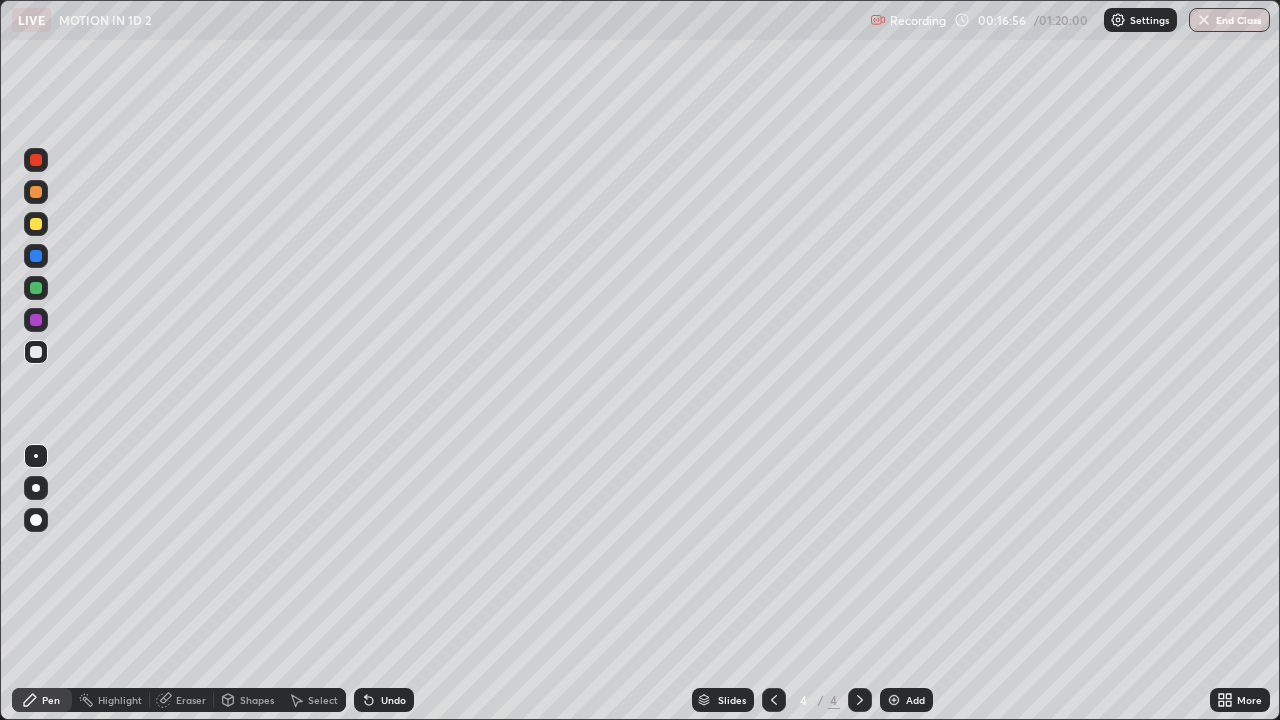 click on "Undo" at bounding box center (393, 700) 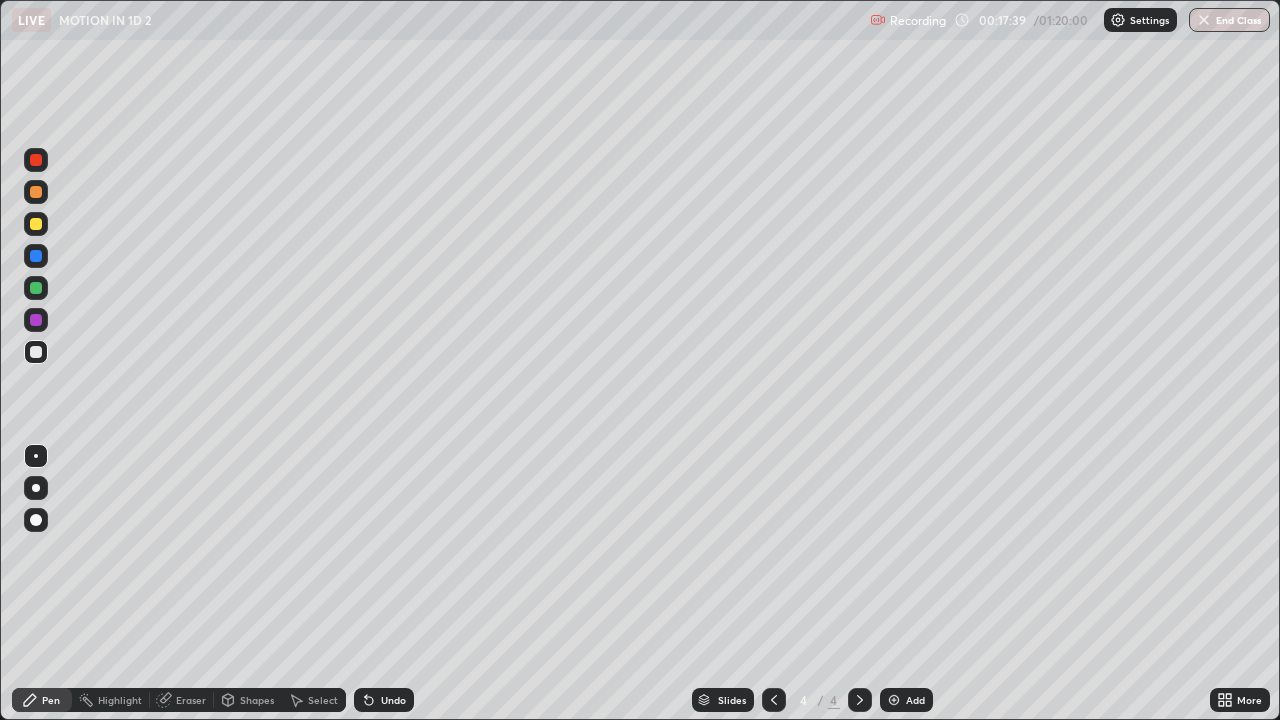 click on "Undo" at bounding box center [393, 700] 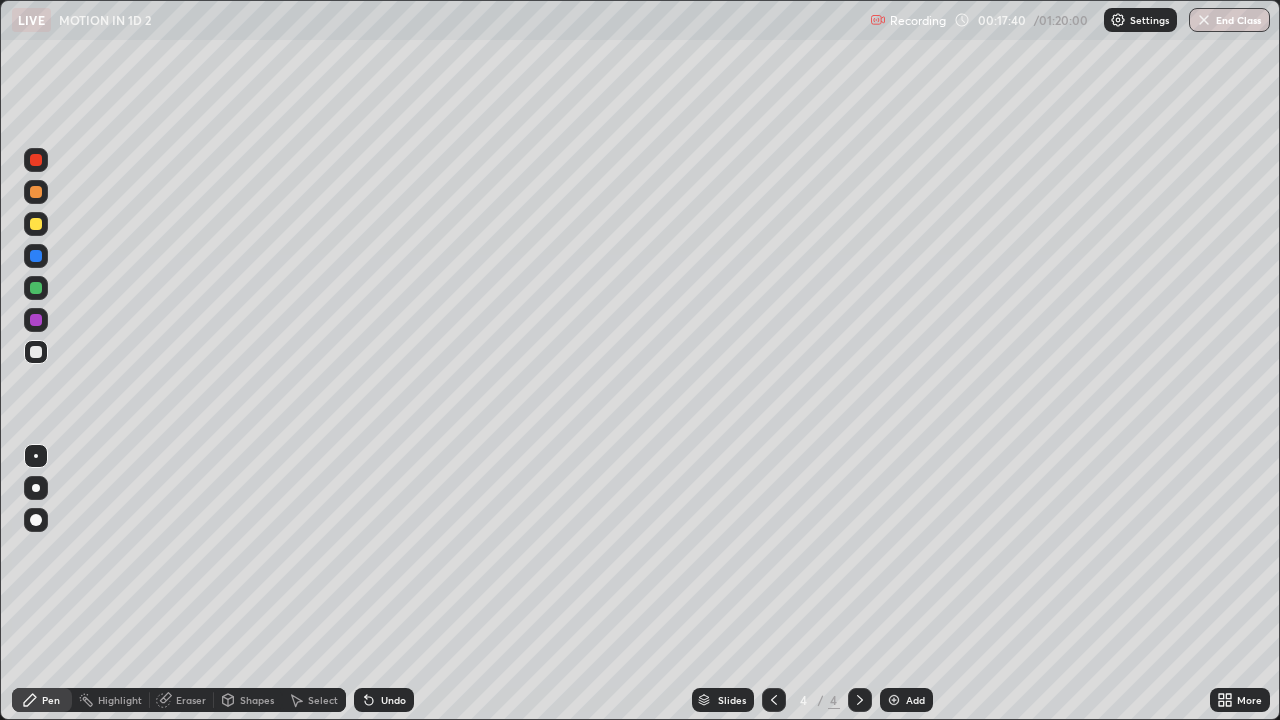 click on "Undo" at bounding box center [384, 700] 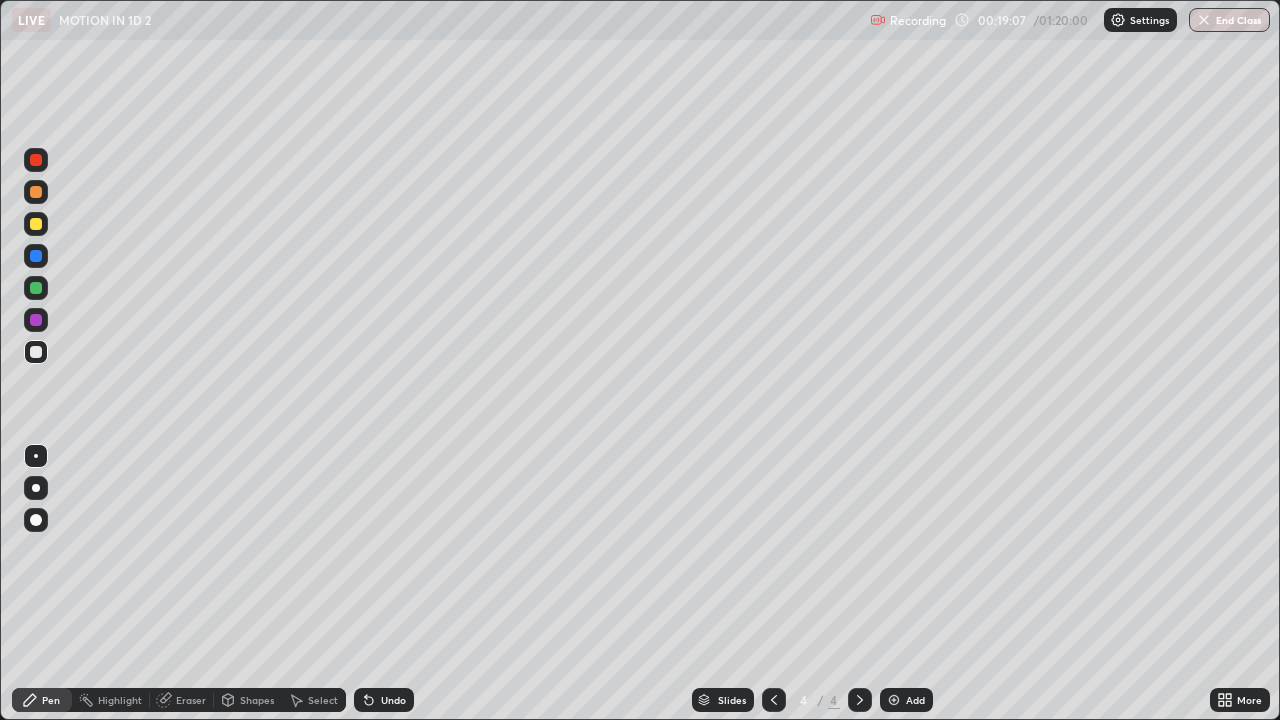 click at bounding box center [36, 224] 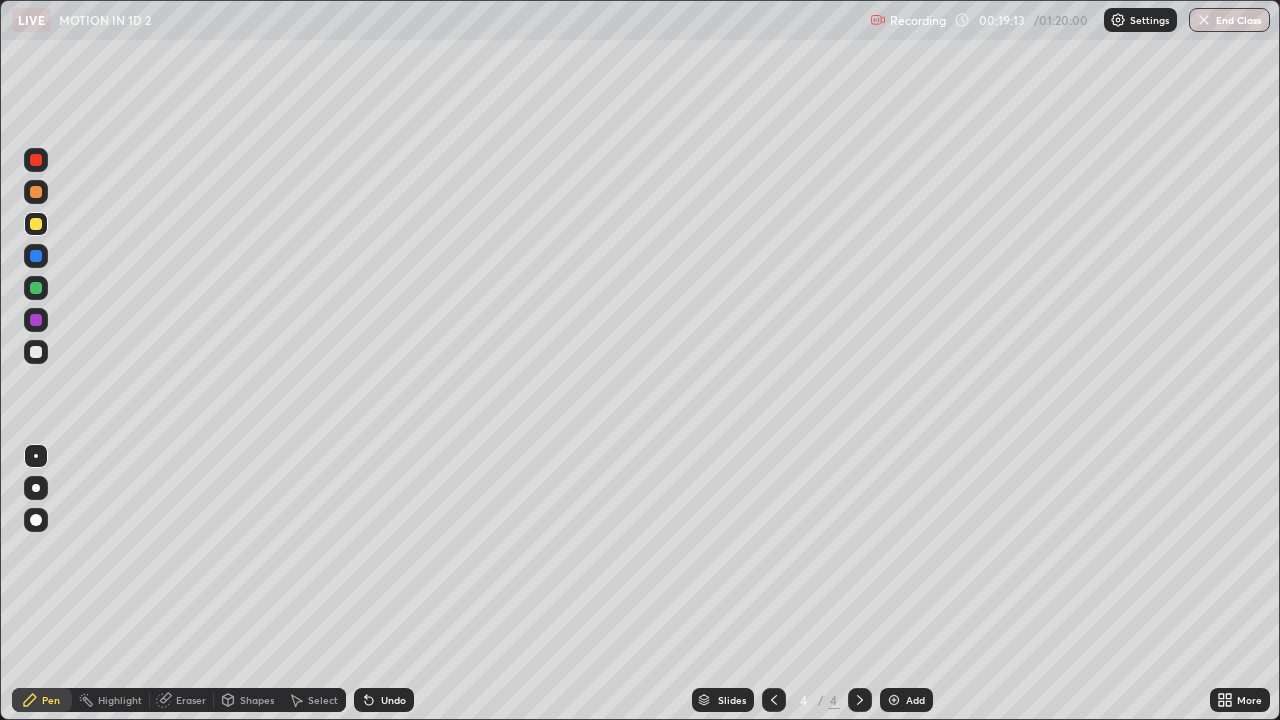 click on "Undo" at bounding box center [393, 700] 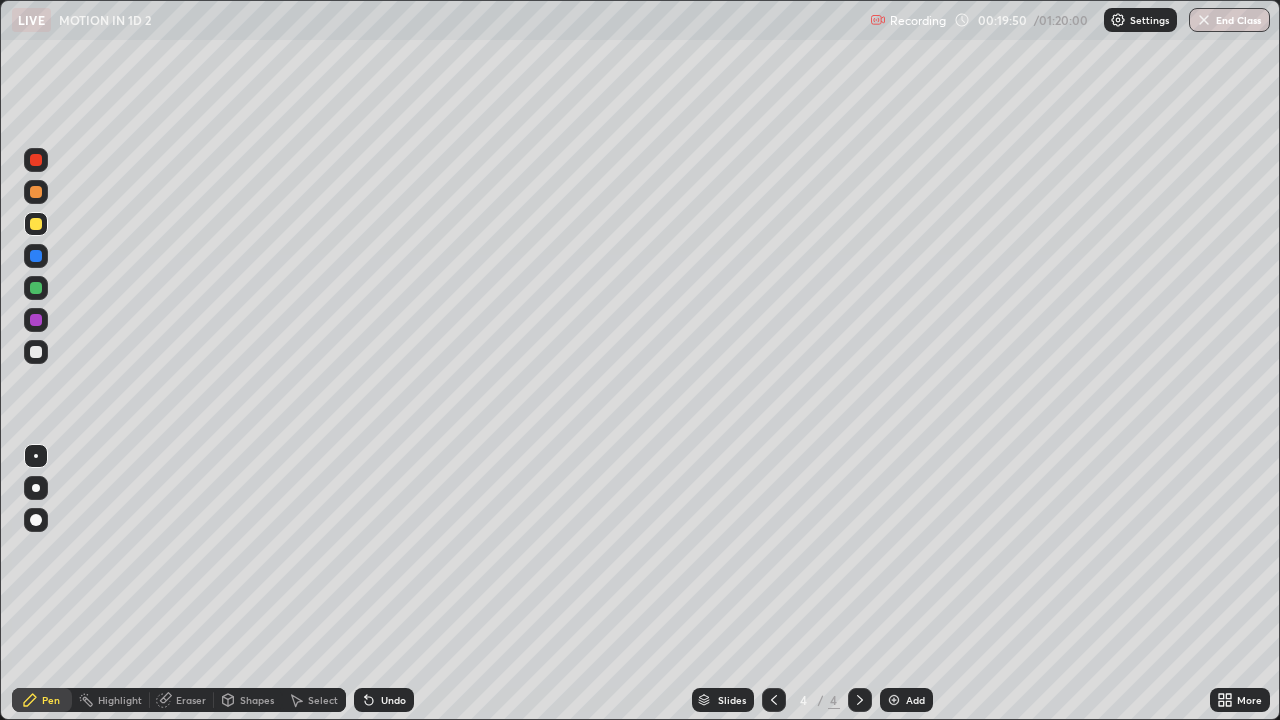 click on "Undo" at bounding box center [393, 700] 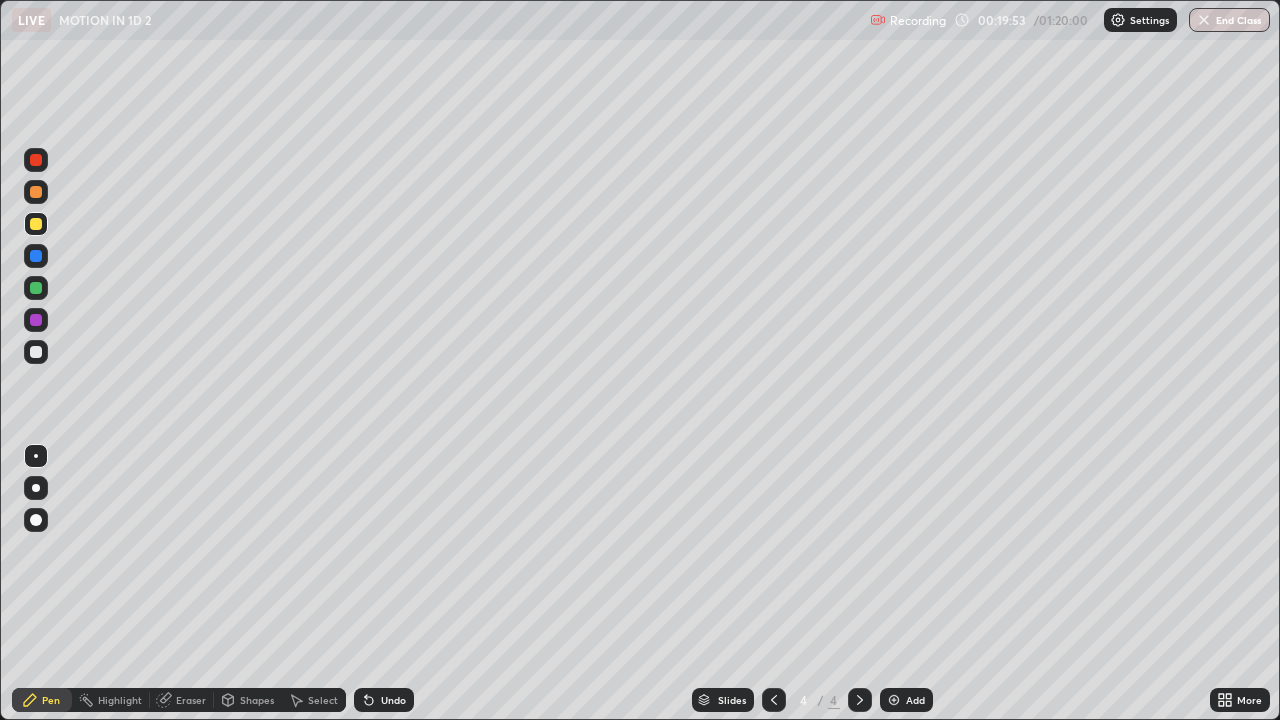 click on "Pen" at bounding box center [51, 700] 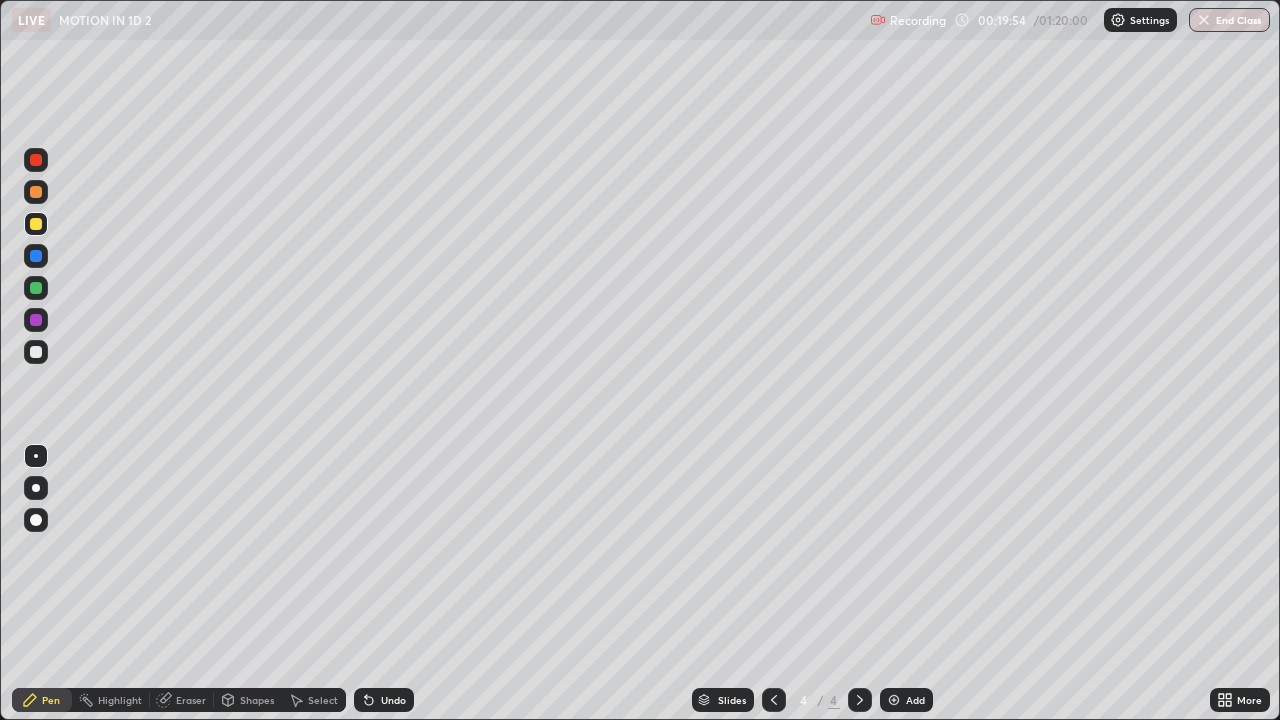click at bounding box center (36, 352) 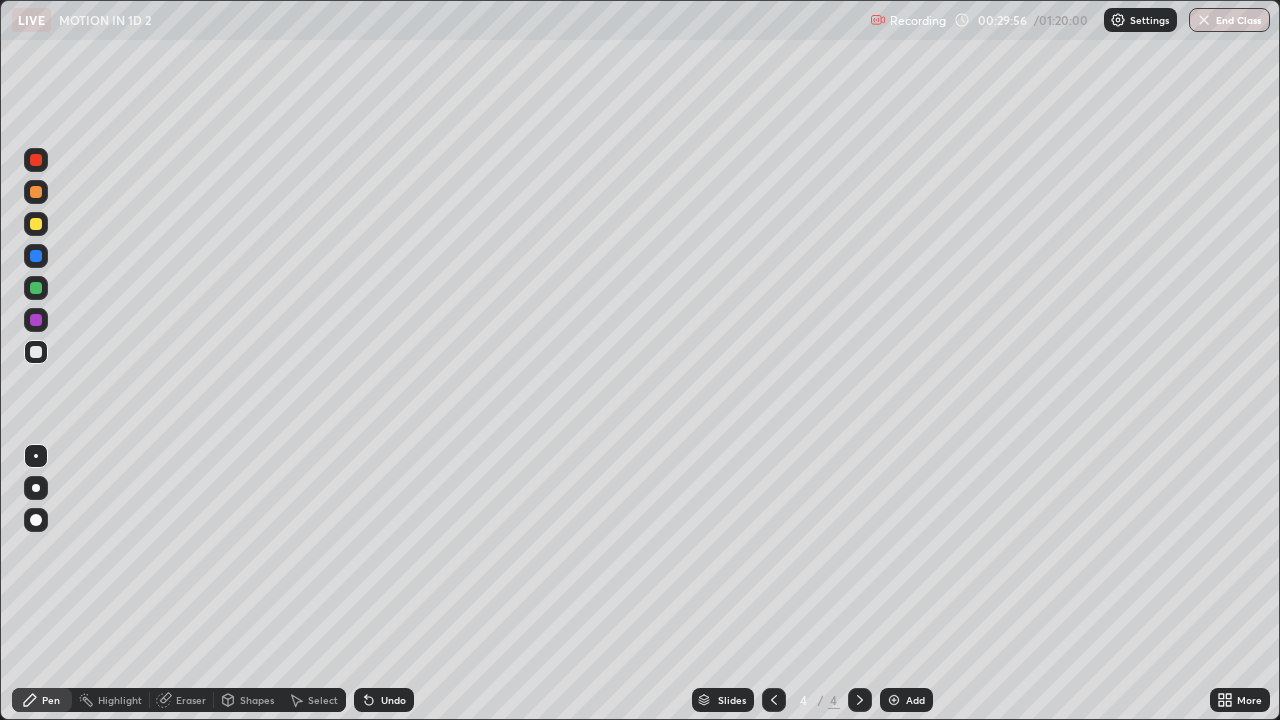 click at bounding box center [894, 700] 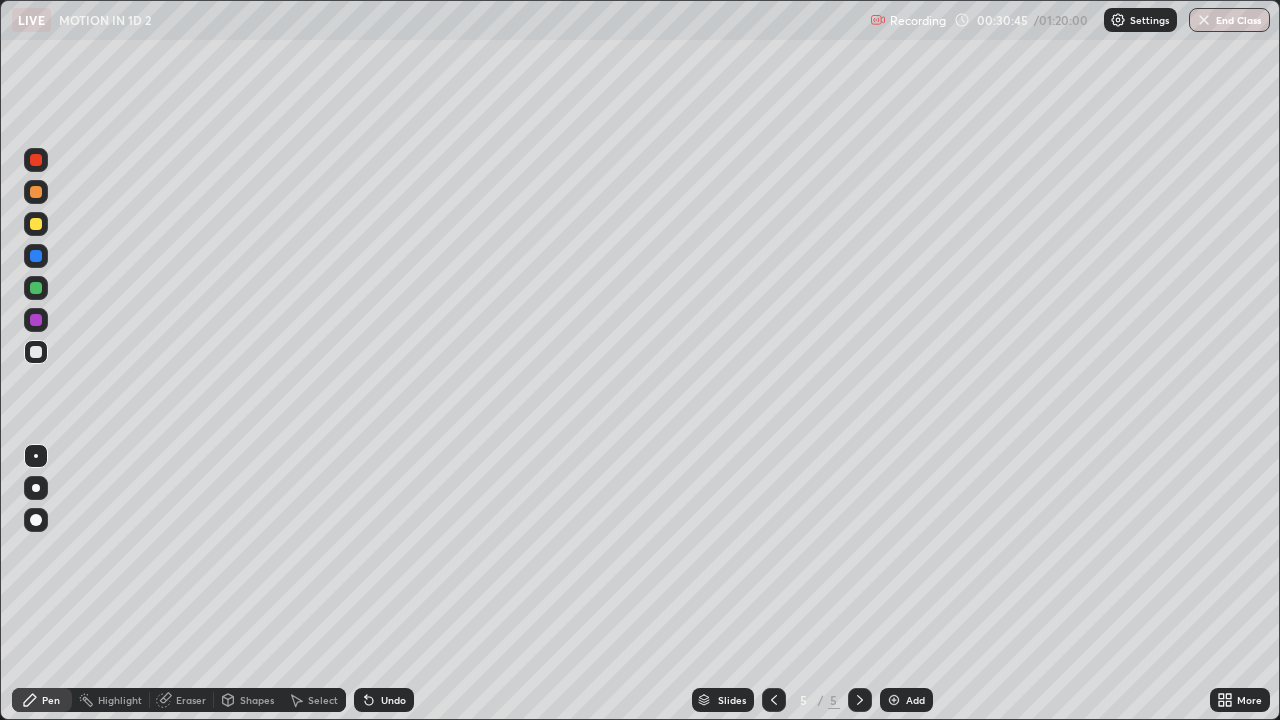 click on "Undo" at bounding box center [393, 700] 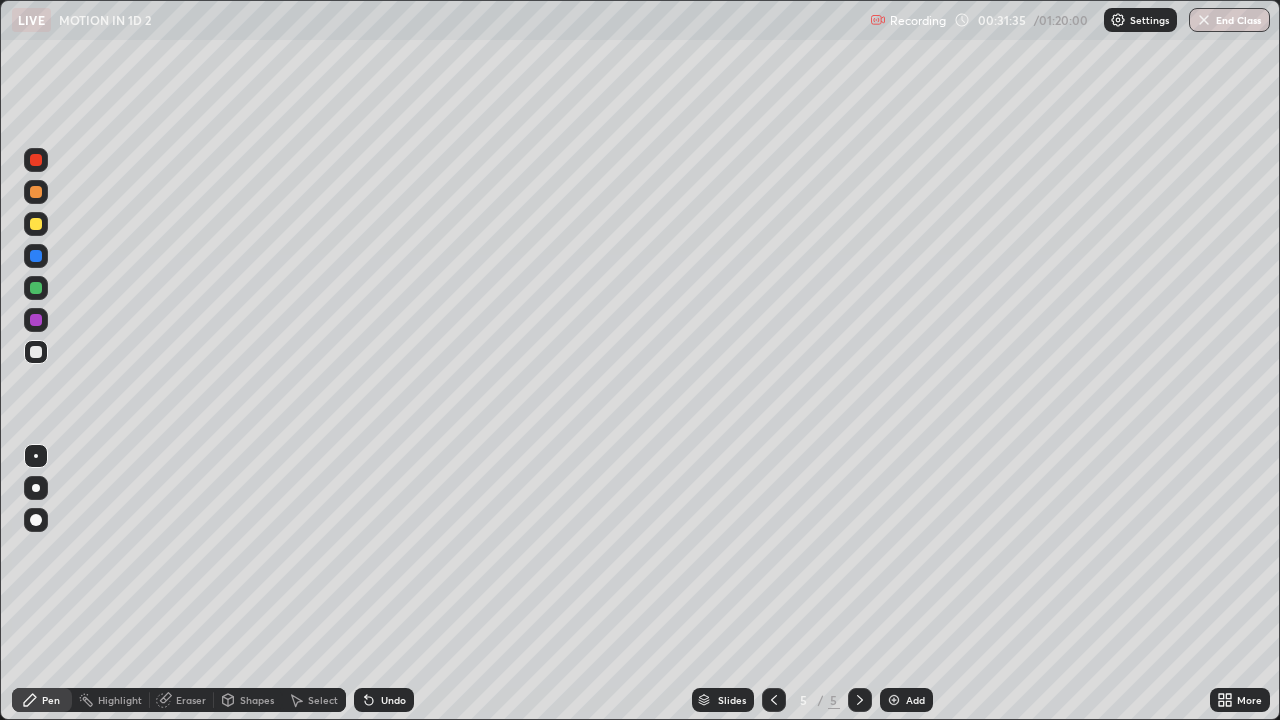 click at bounding box center (36, 320) 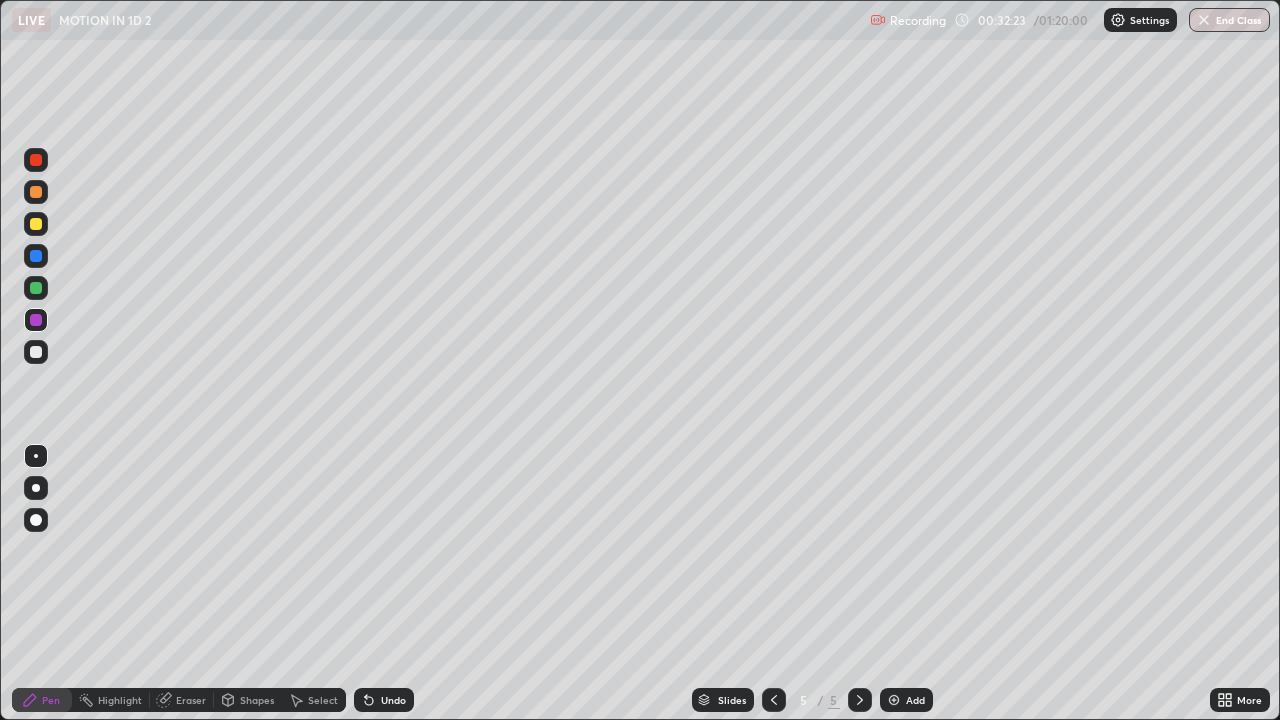 click at bounding box center (36, 224) 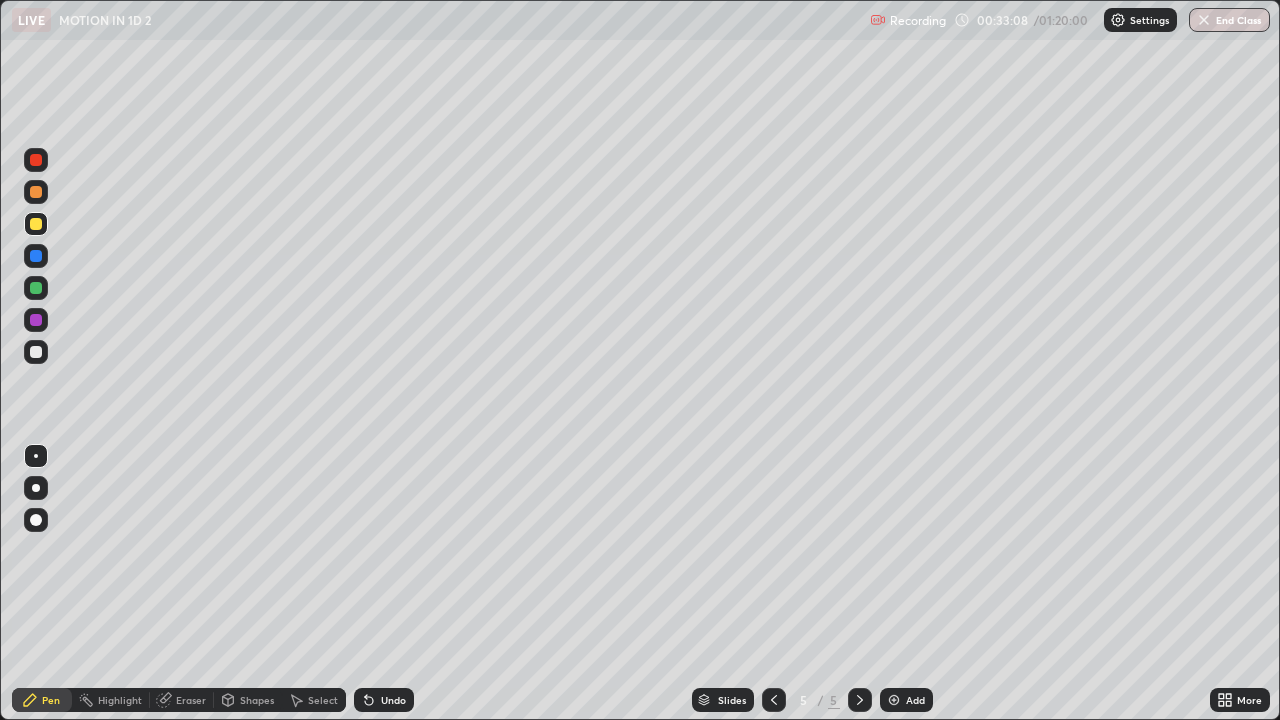 click on "Undo" at bounding box center [384, 700] 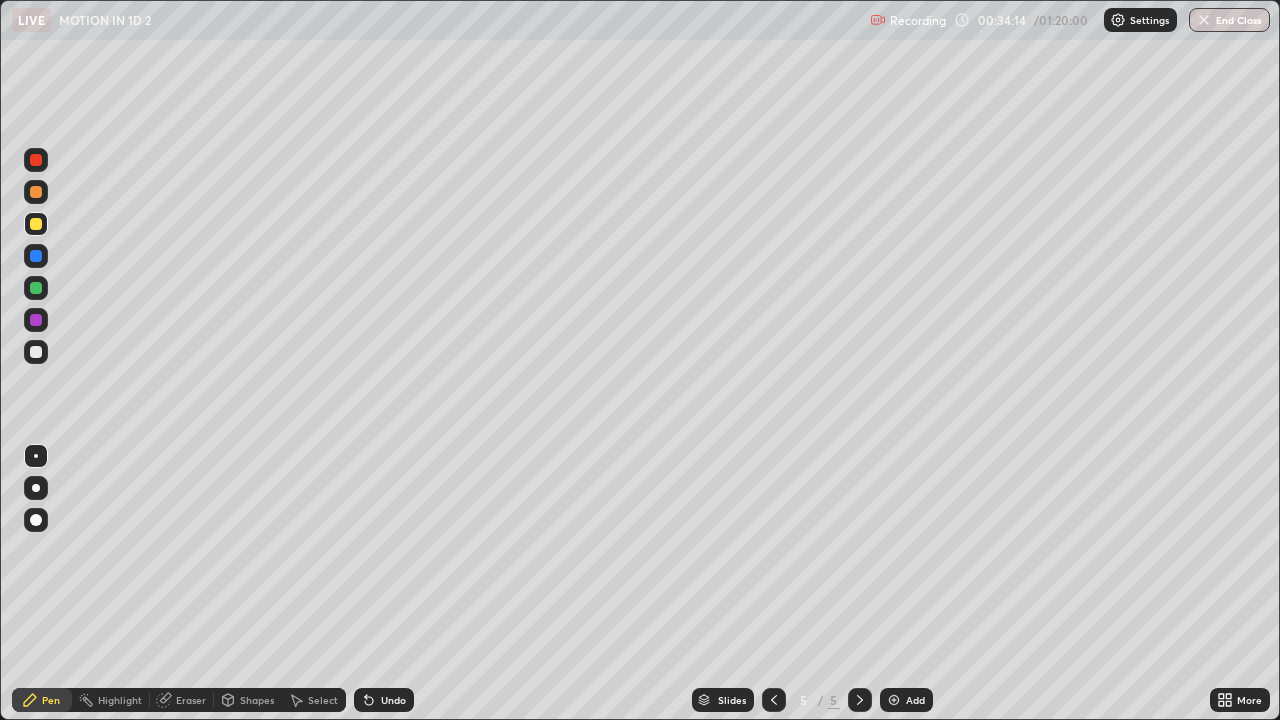 click on "Undo" at bounding box center (393, 700) 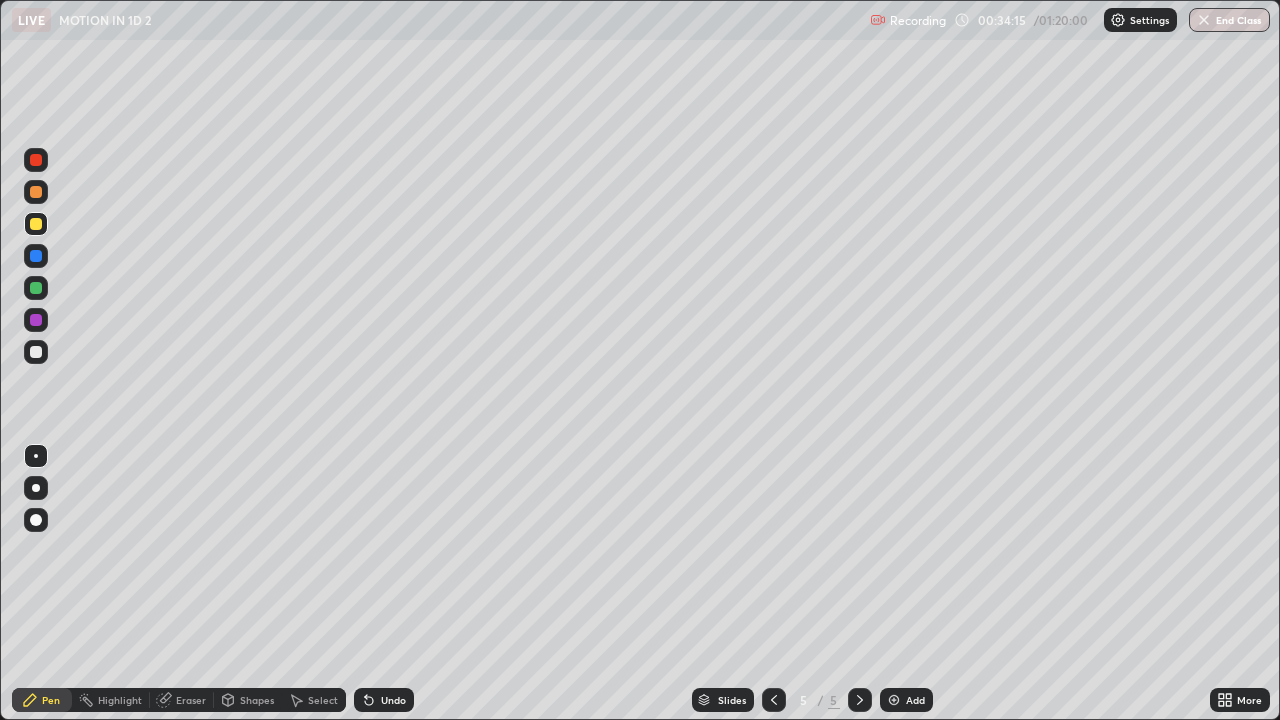 click on "Undo" at bounding box center (393, 700) 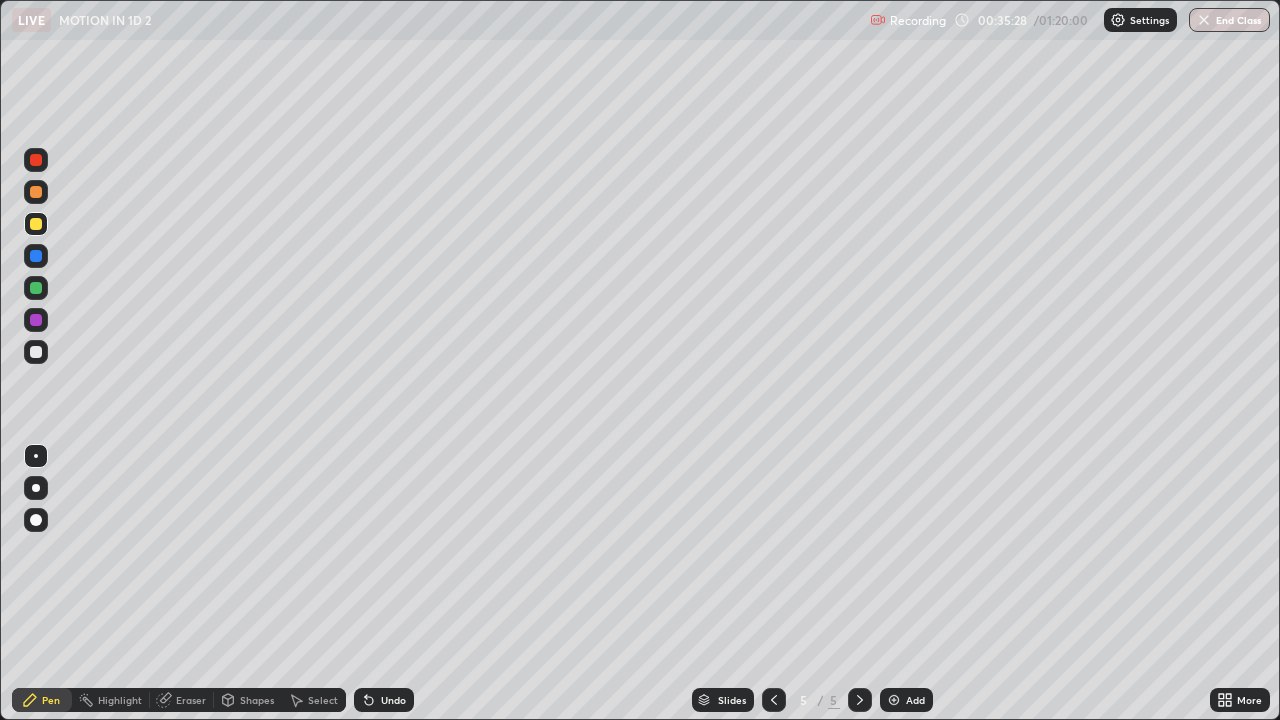 click on "Undo" at bounding box center [393, 700] 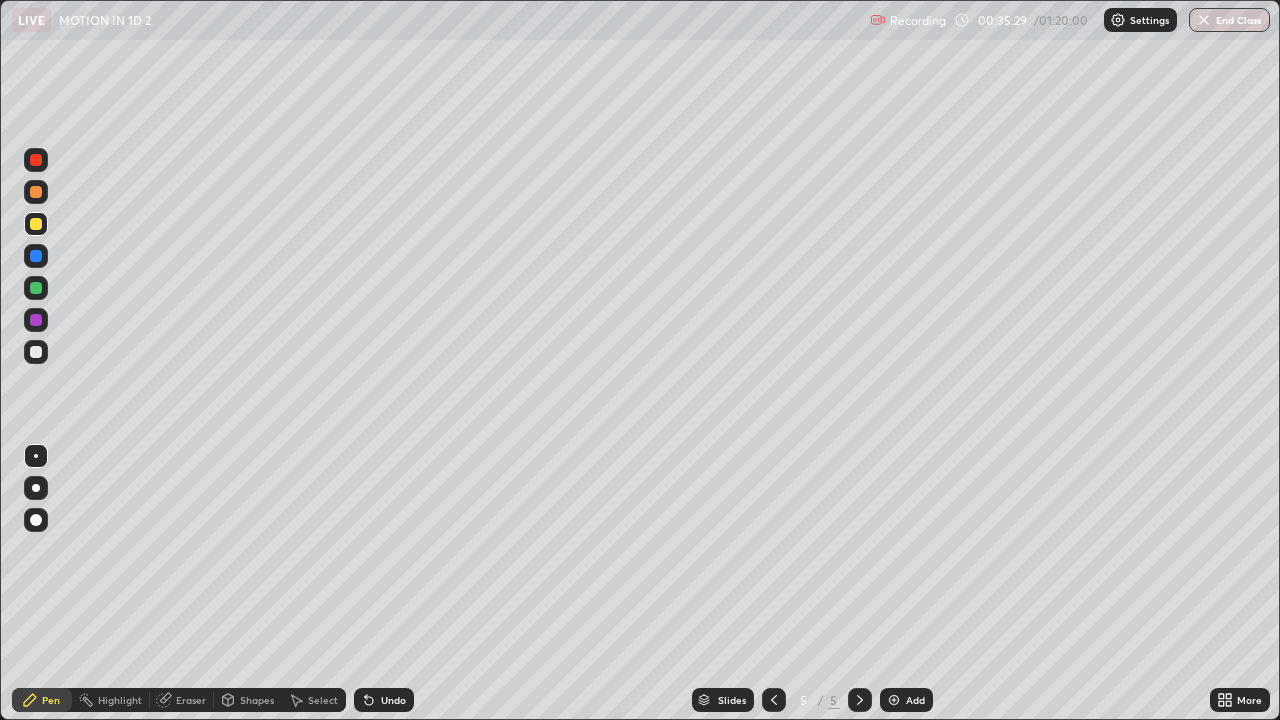 click on "Undo" at bounding box center (393, 700) 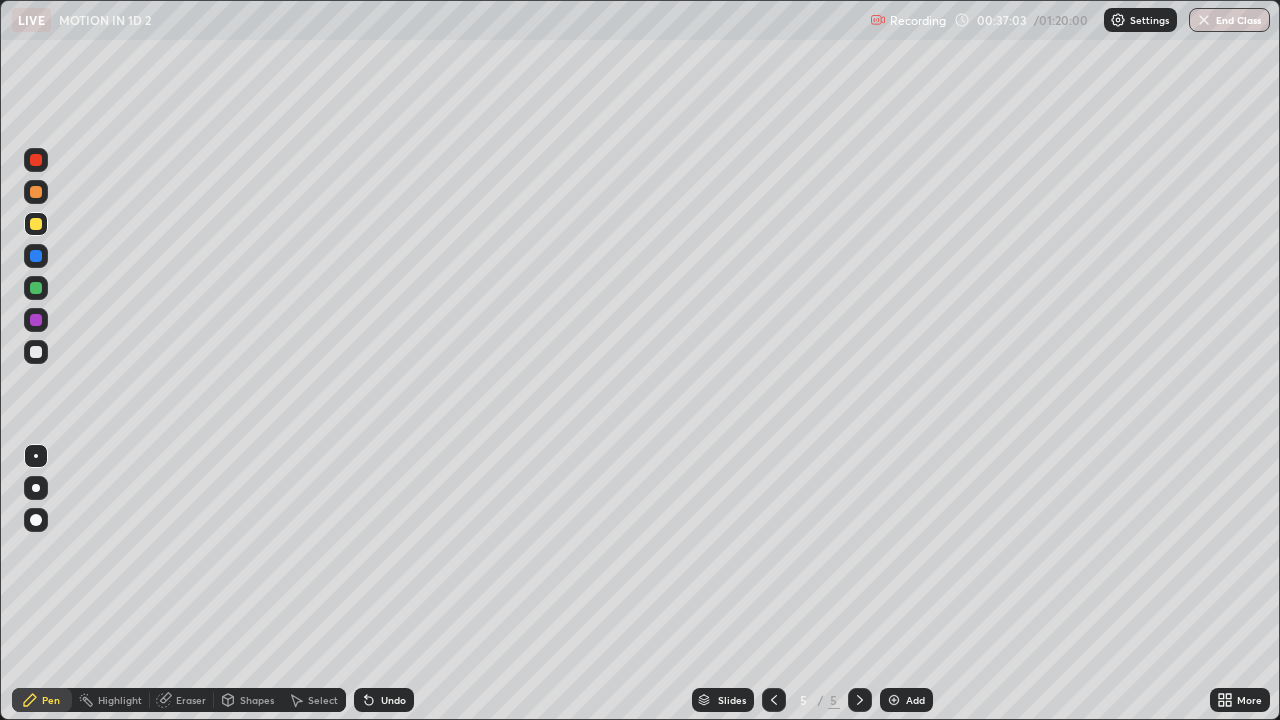 click on "More" at bounding box center (1240, 700) 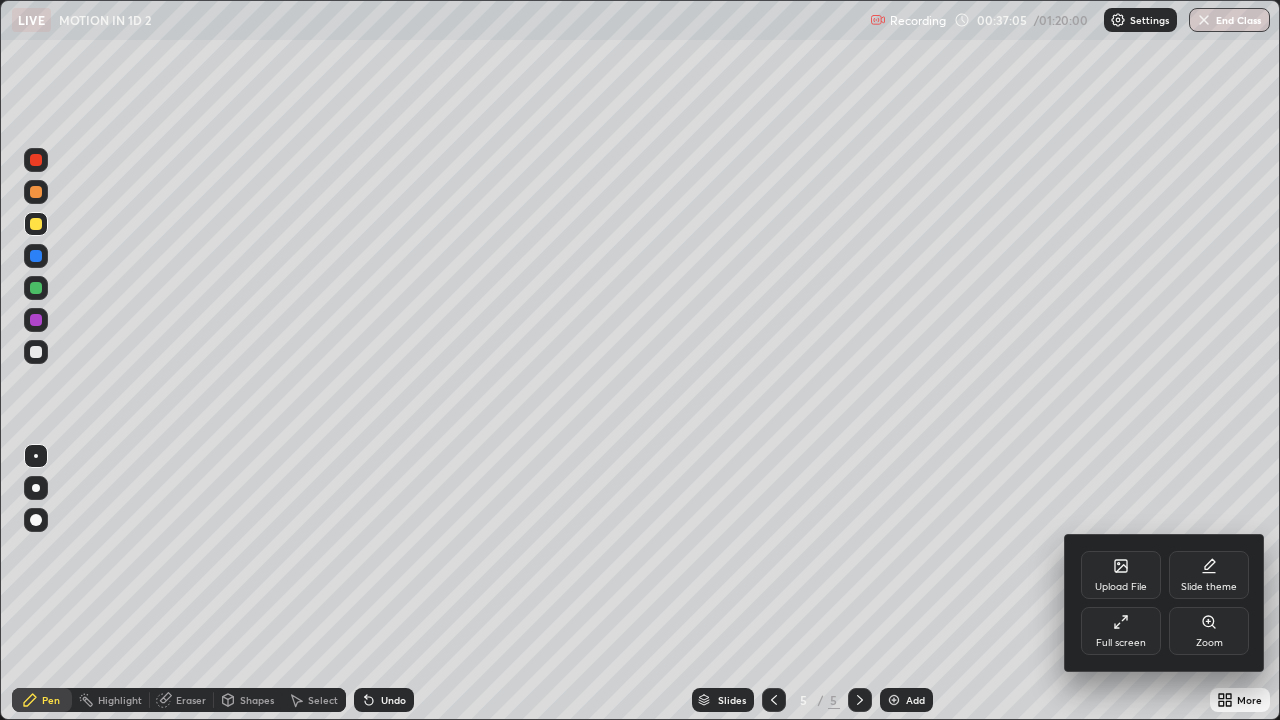 click at bounding box center [640, 360] 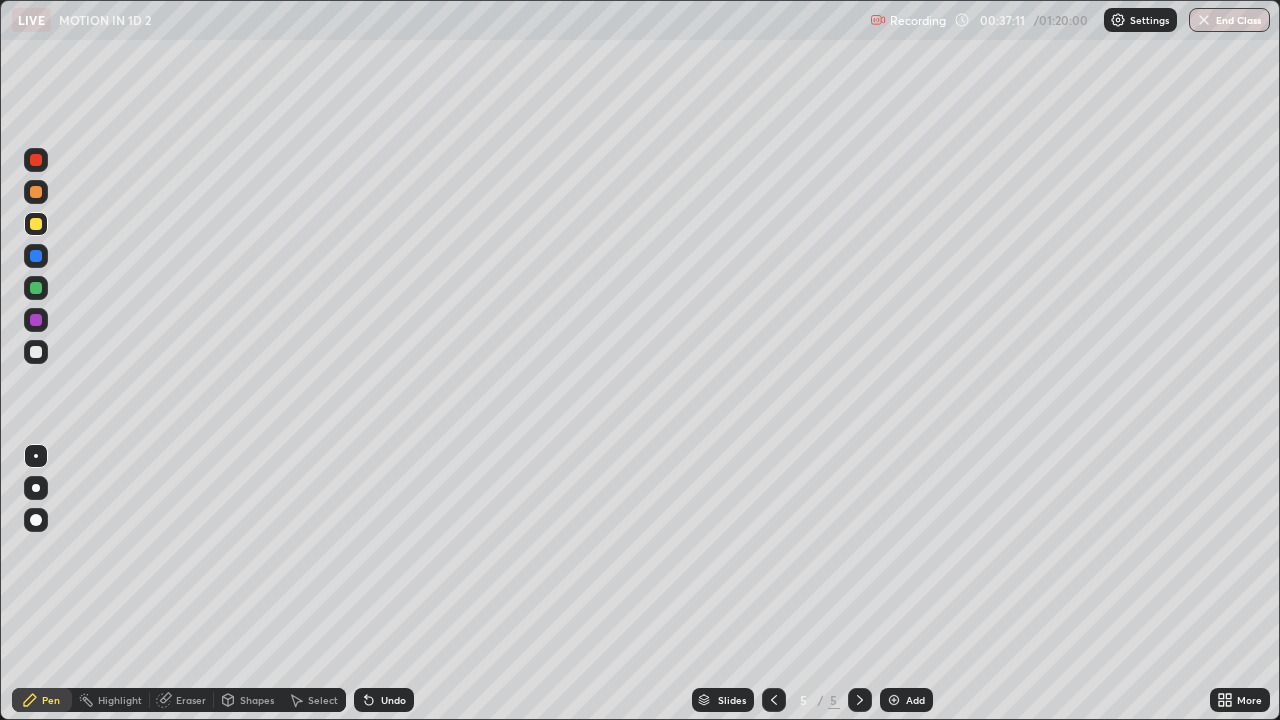 click 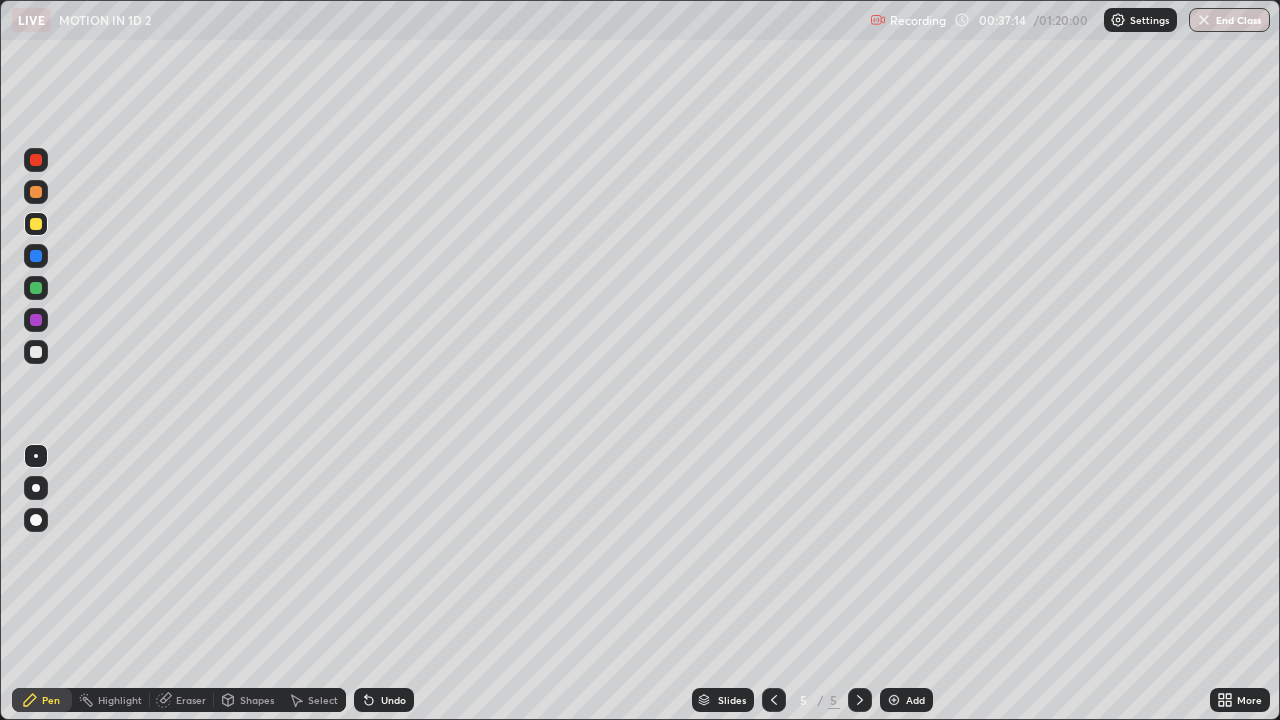click 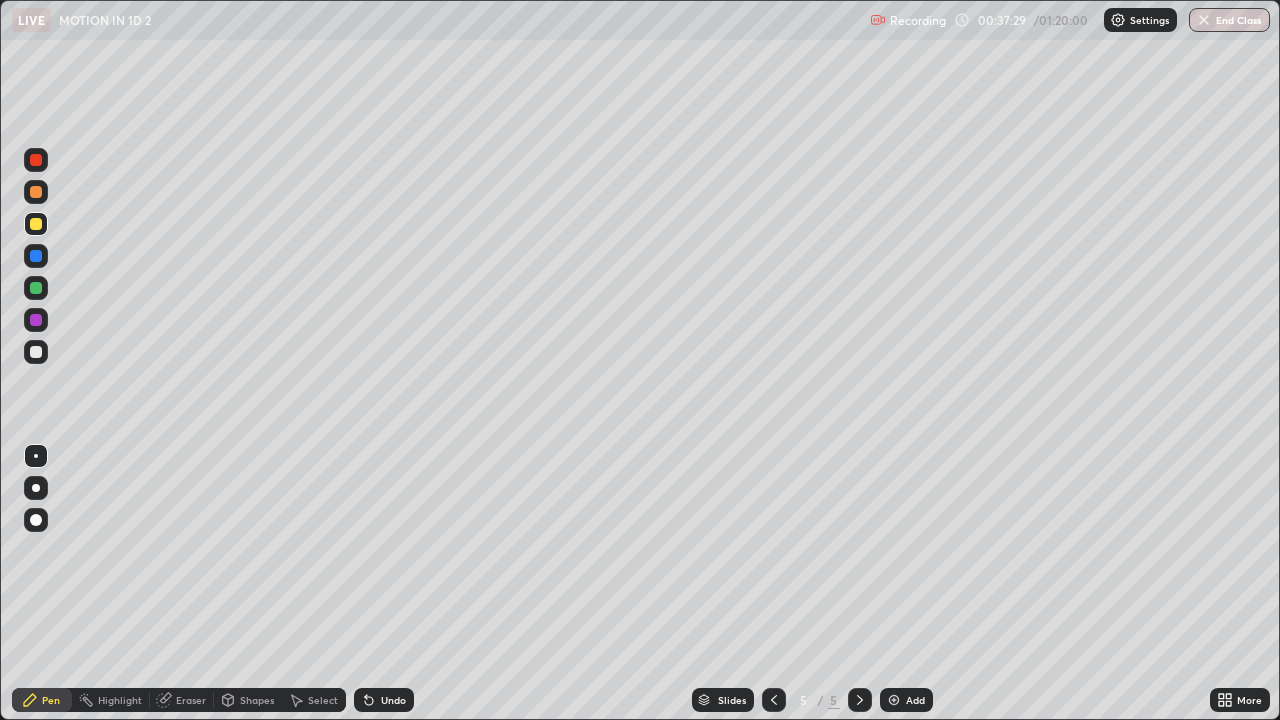 click at bounding box center (894, 700) 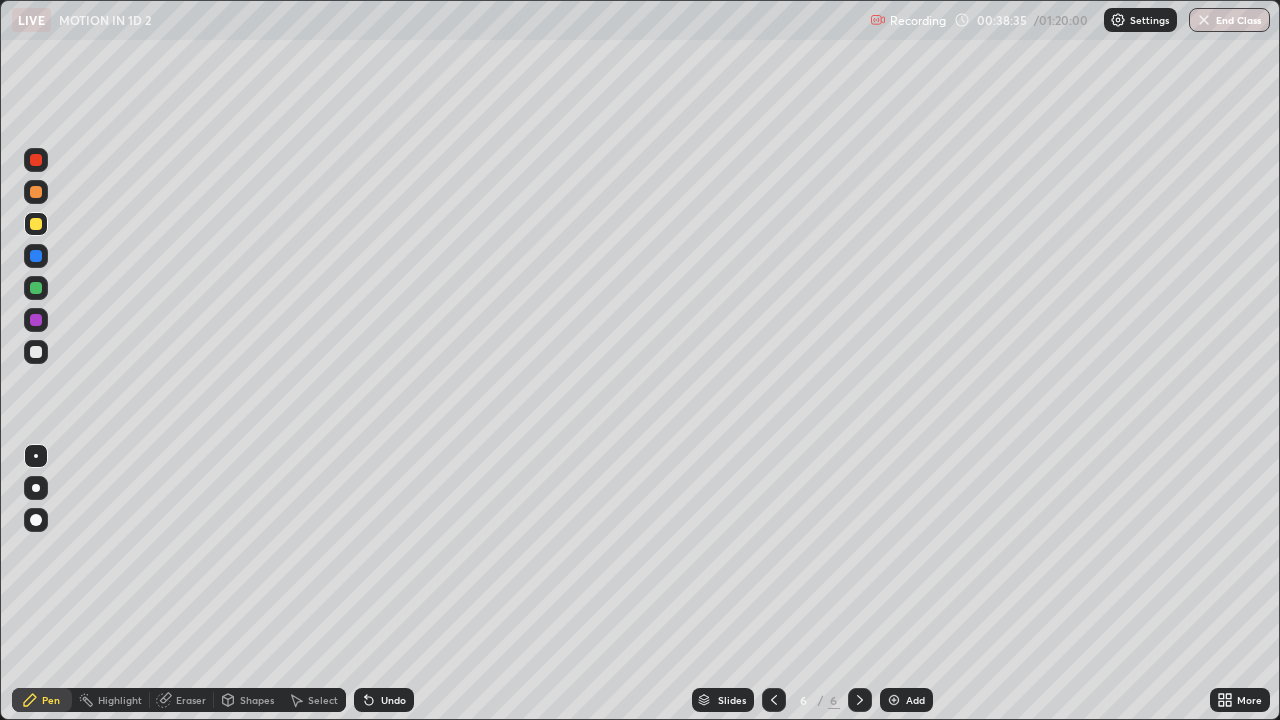 click on "Undo" at bounding box center (393, 700) 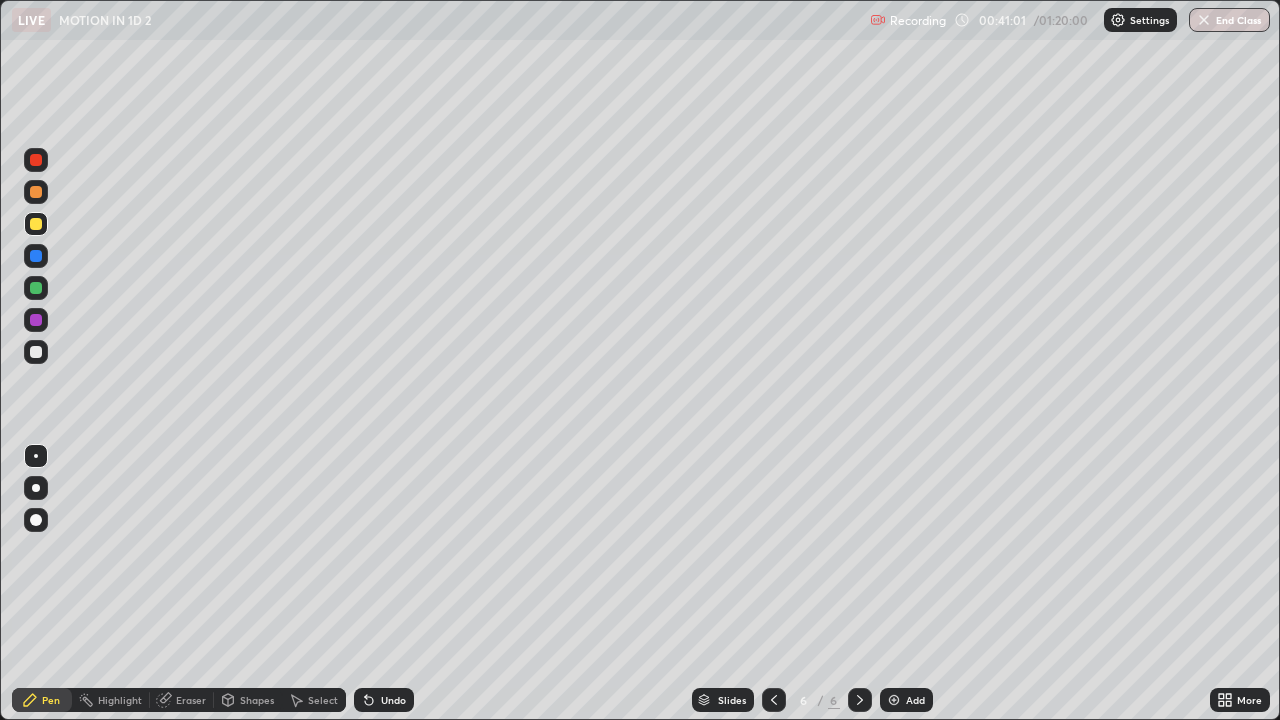 click on "Undo" at bounding box center (393, 700) 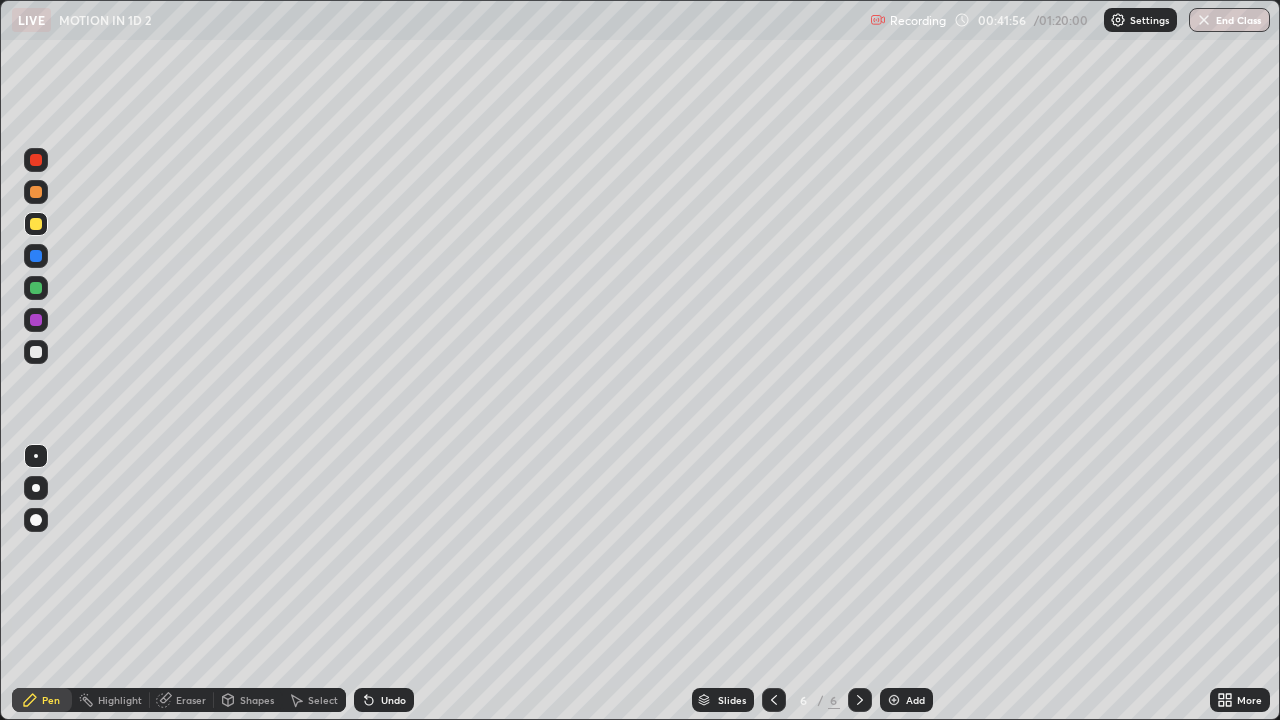 click on "Undo" at bounding box center (393, 700) 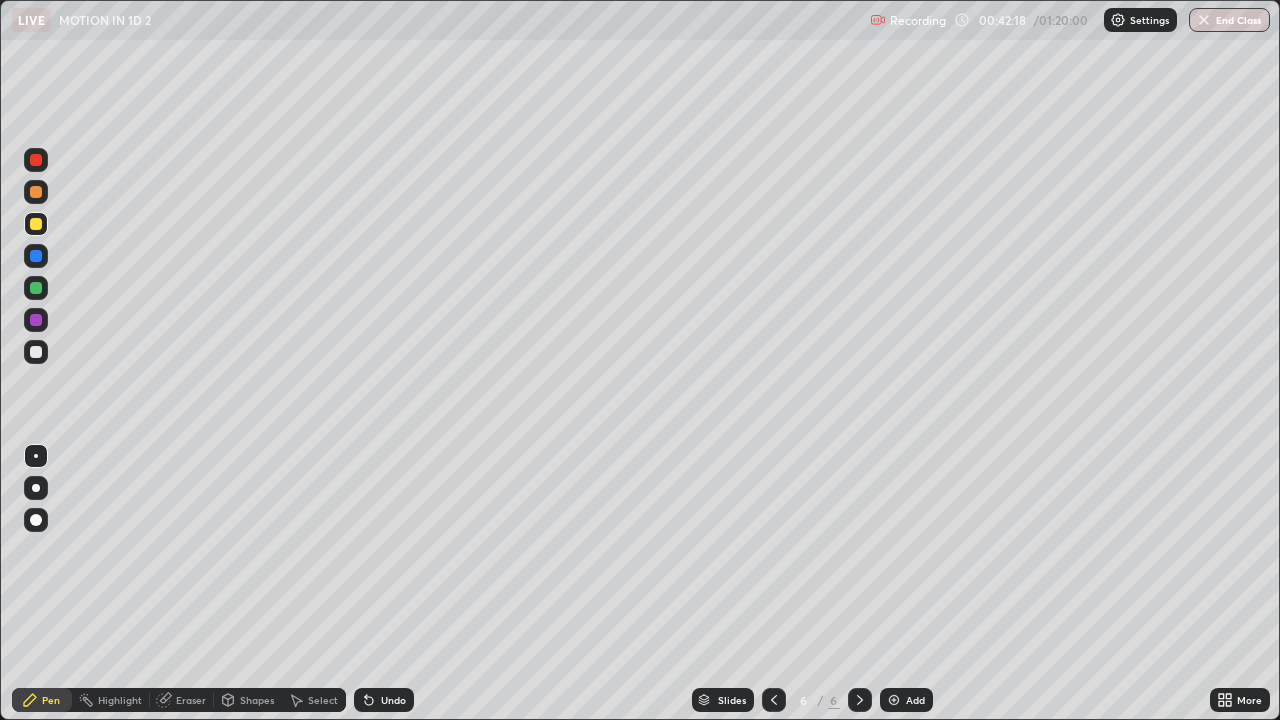click at bounding box center [894, 700] 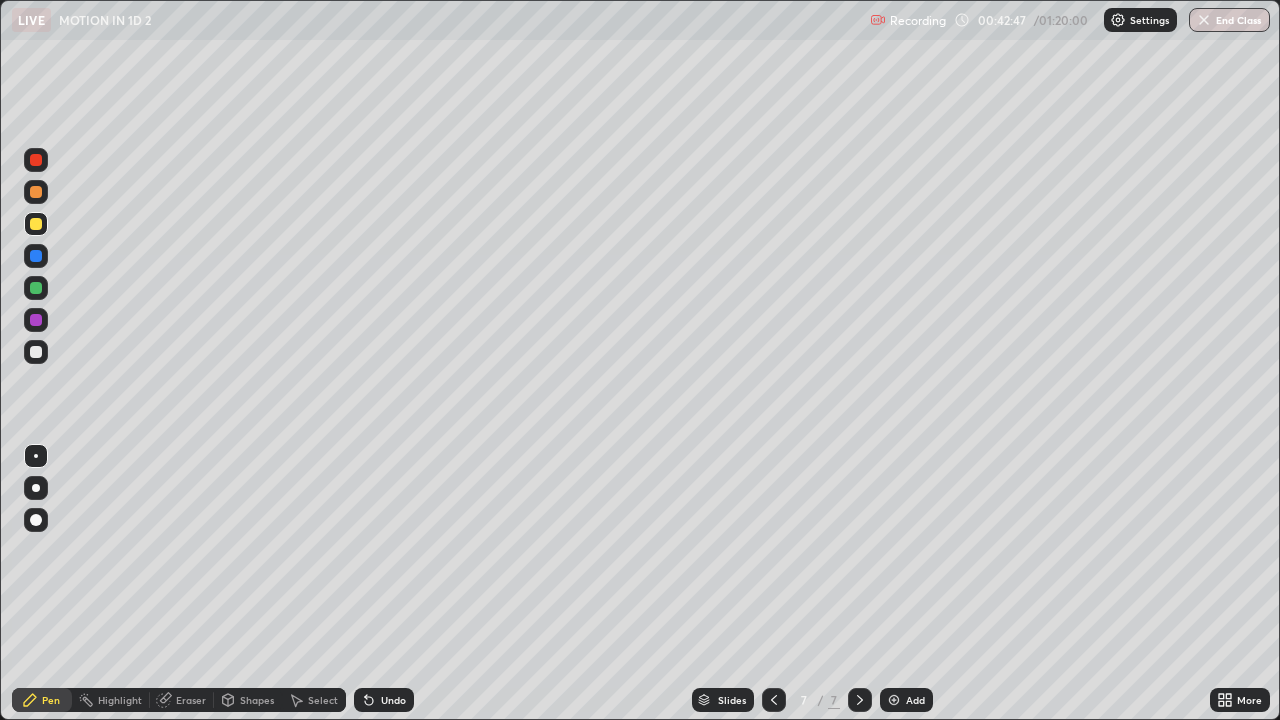 click at bounding box center [774, 700] 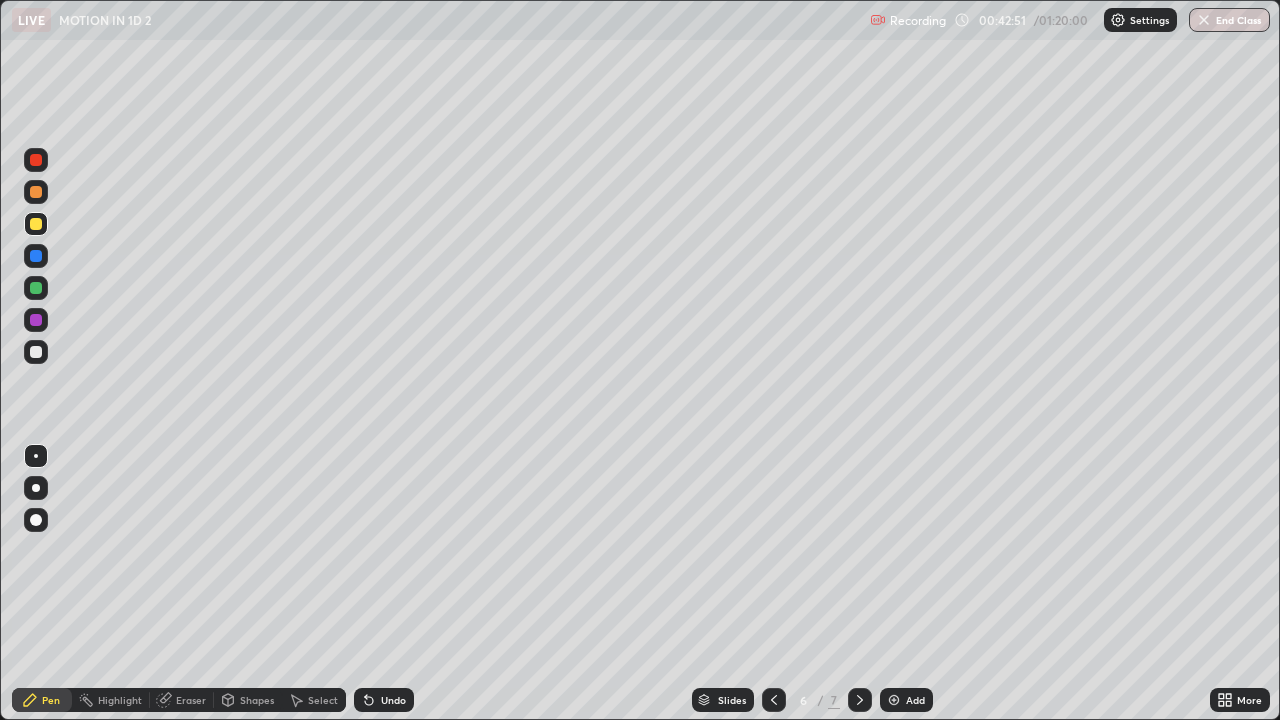 click 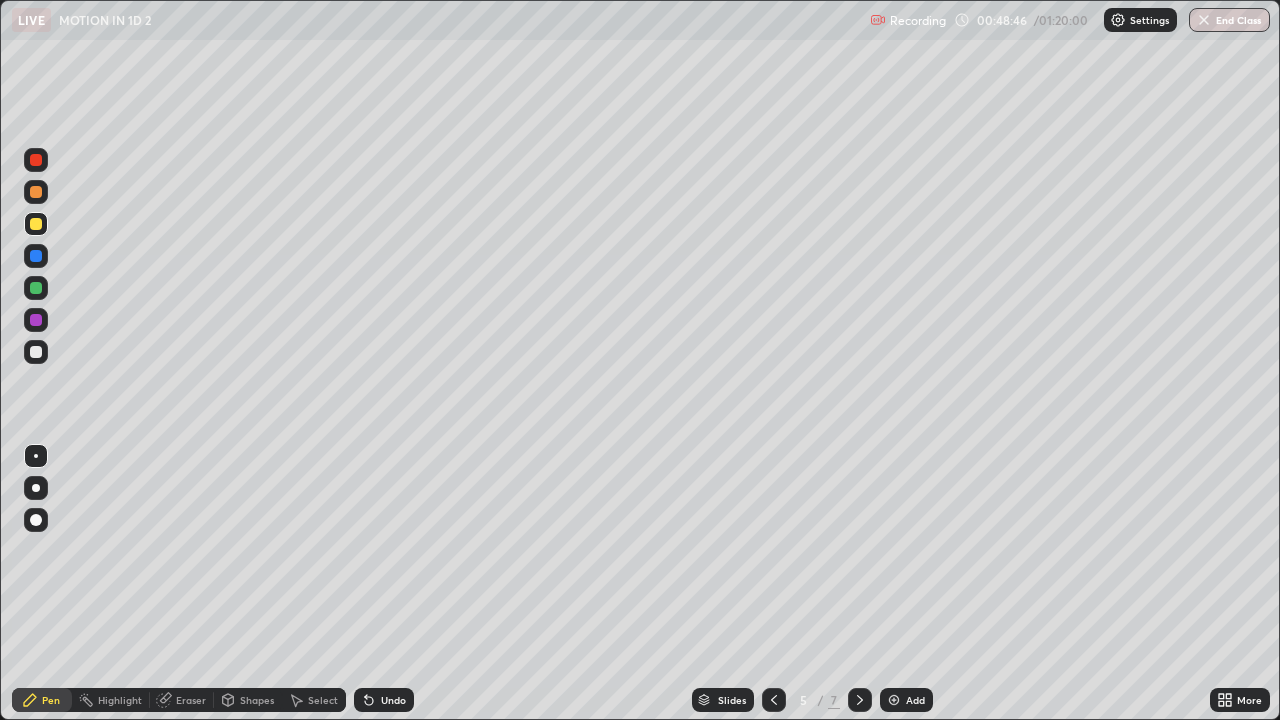 click 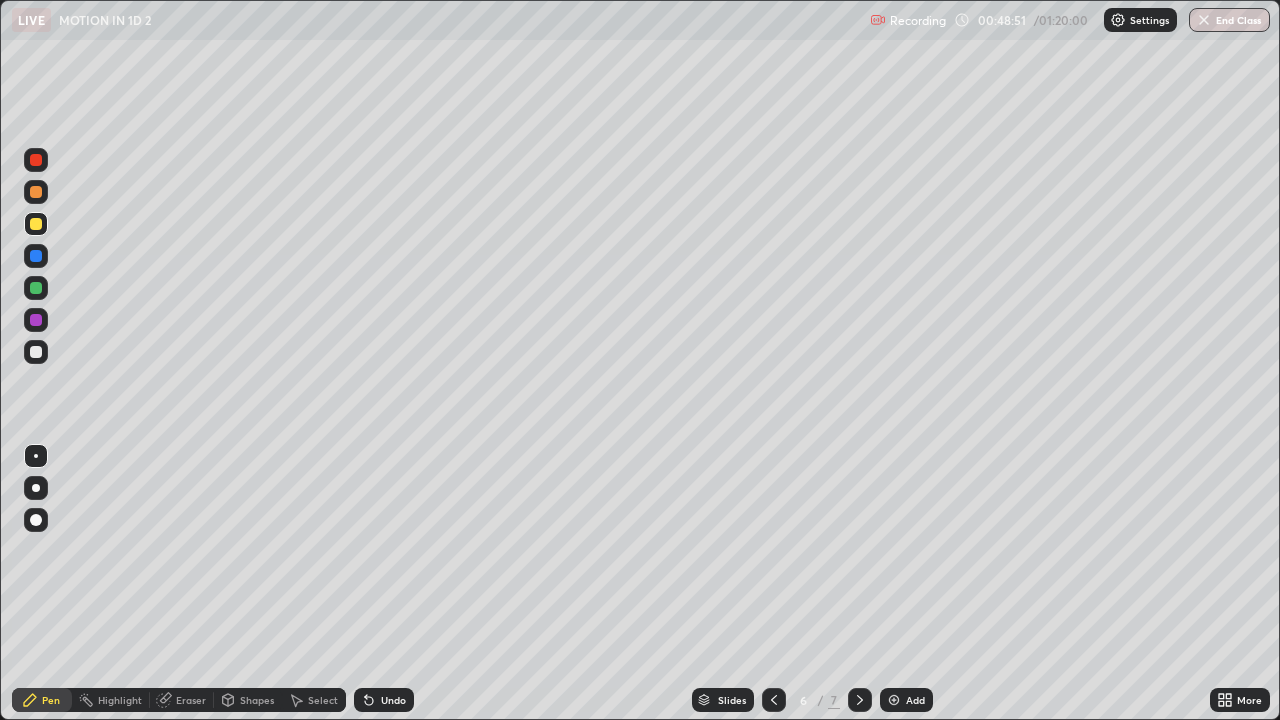click on "Eraser" at bounding box center (191, 700) 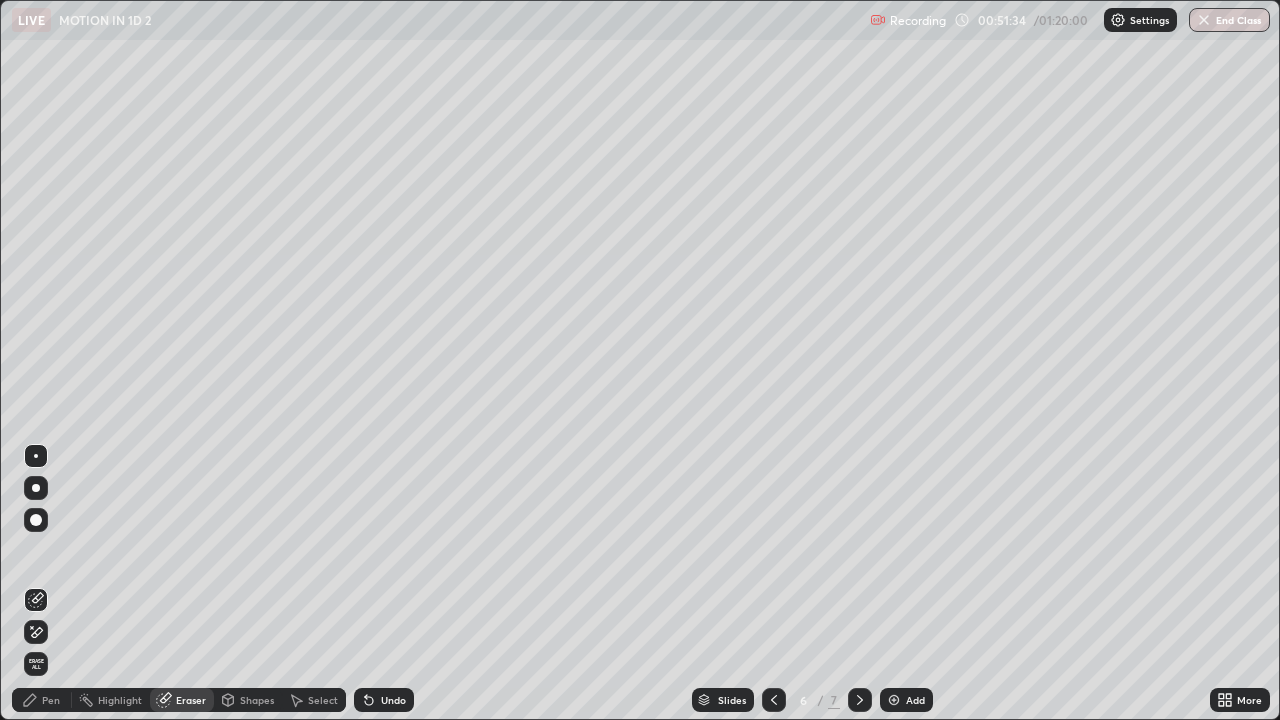 click 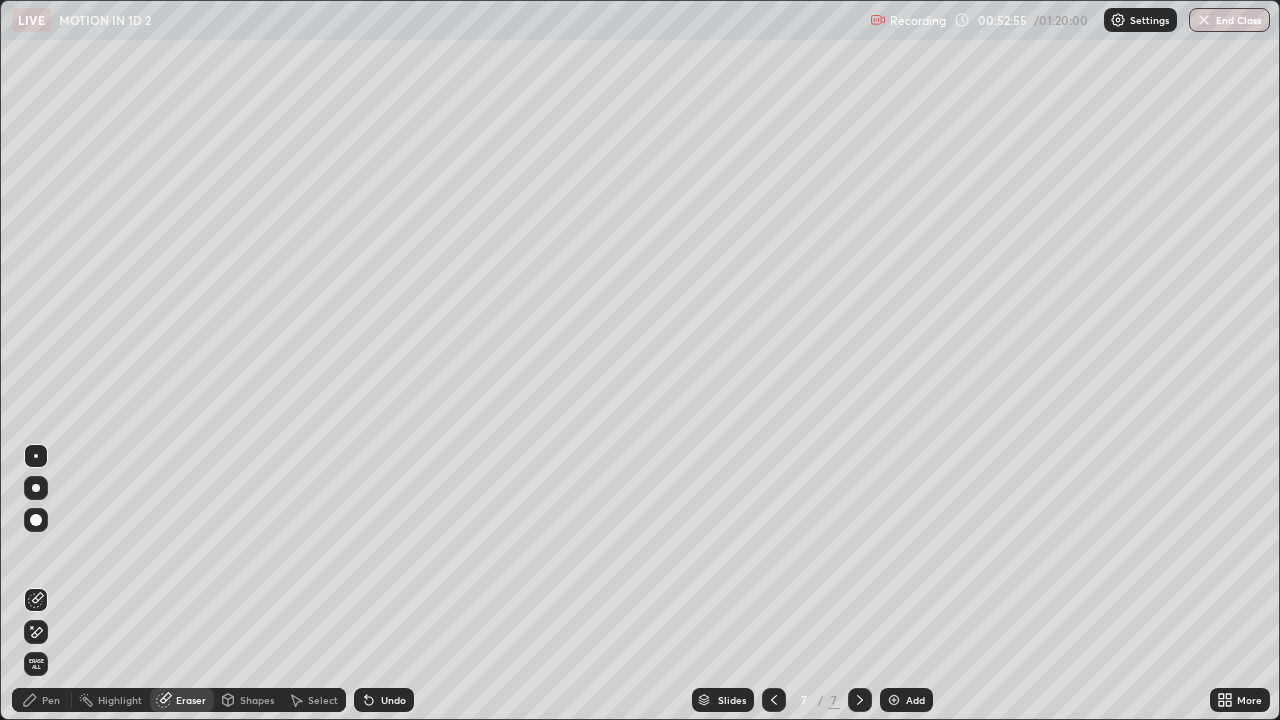click 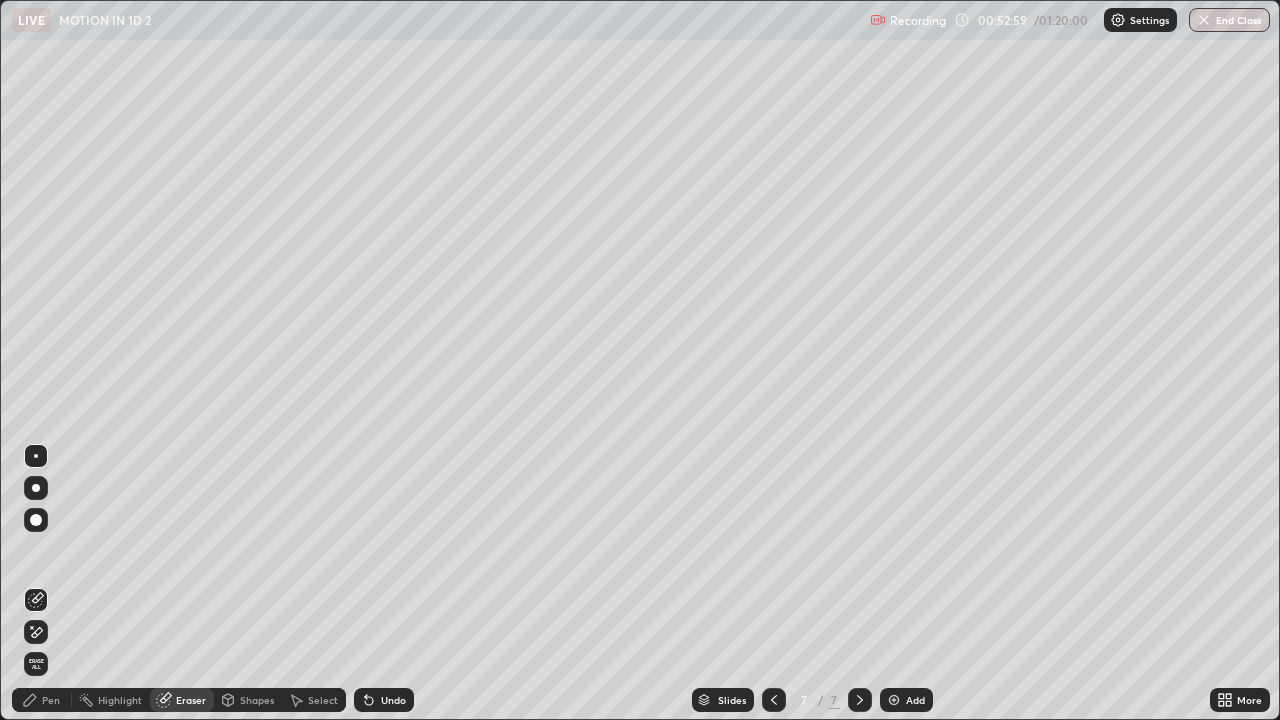 click 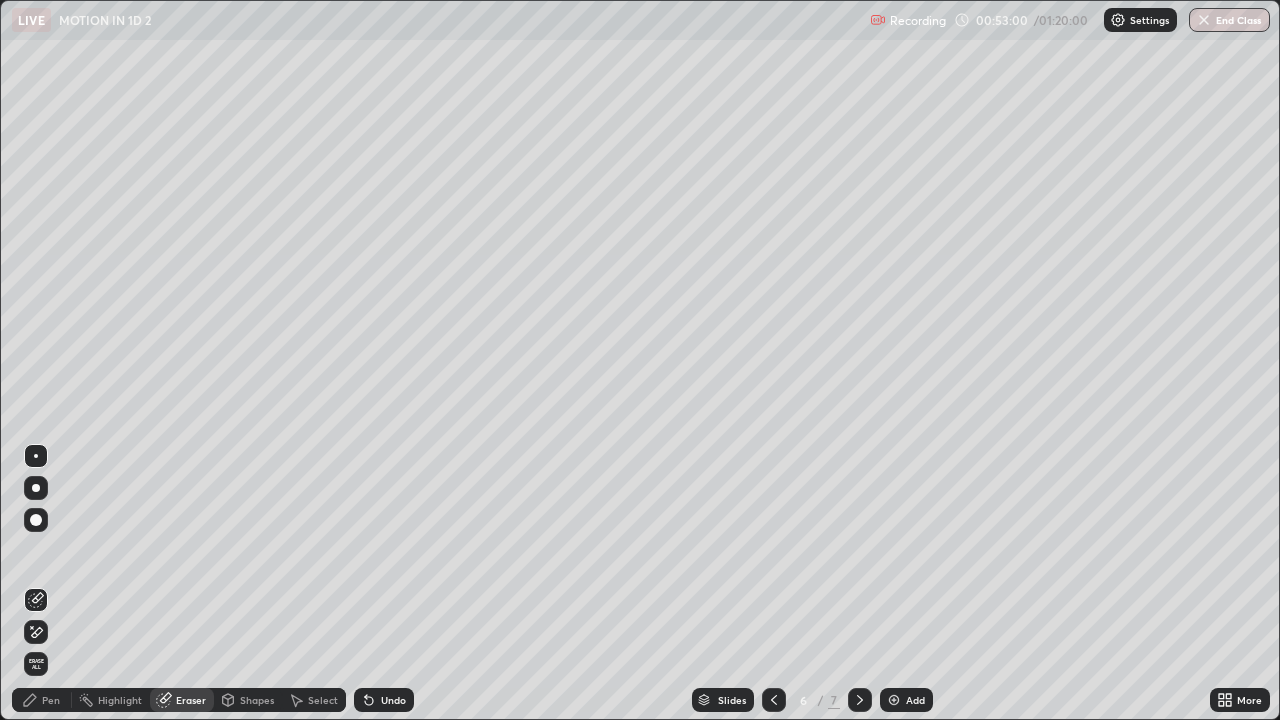 click 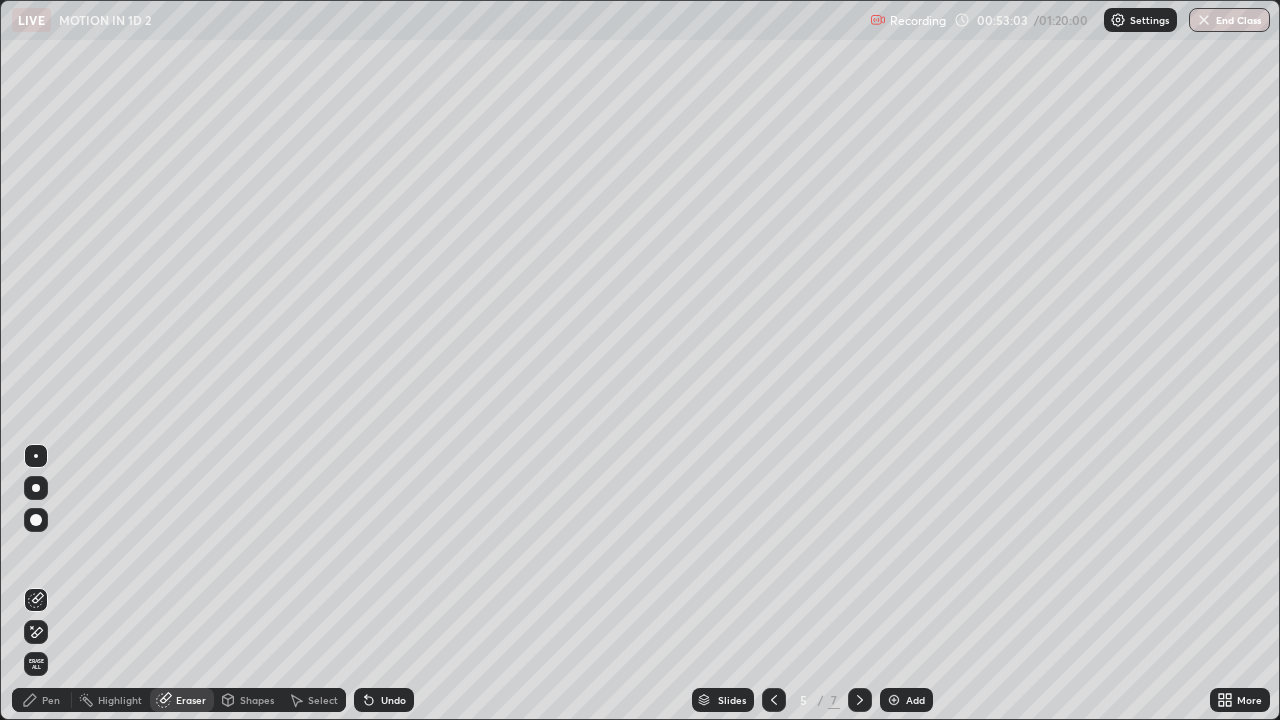 click 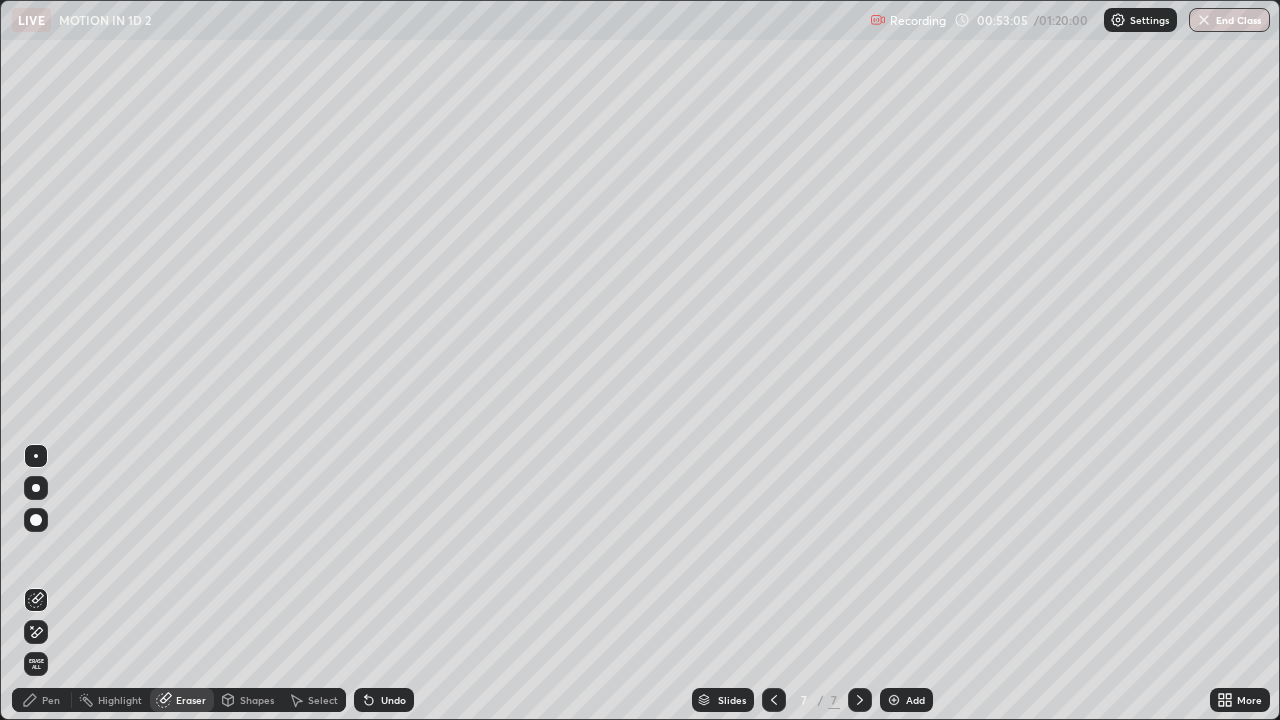 click on "7" at bounding box center [804, 700] 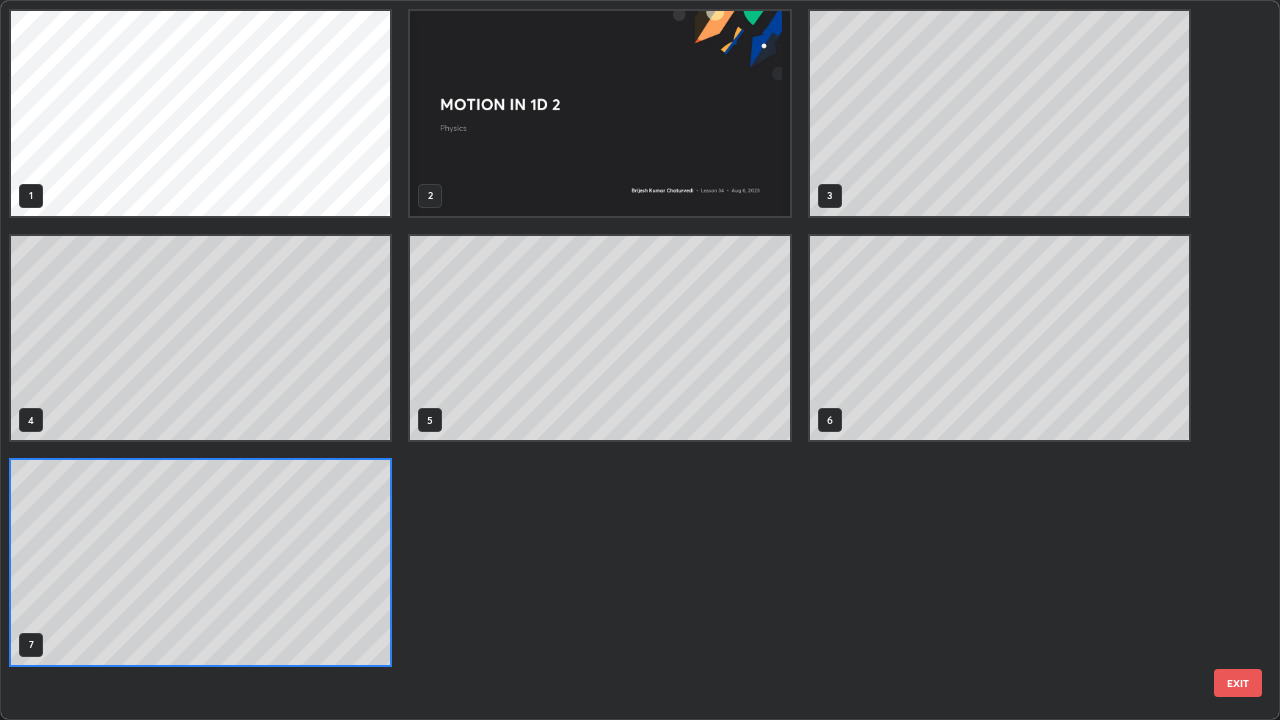scroll, scrollTop: 7, scrollLeft: 11, axis: both 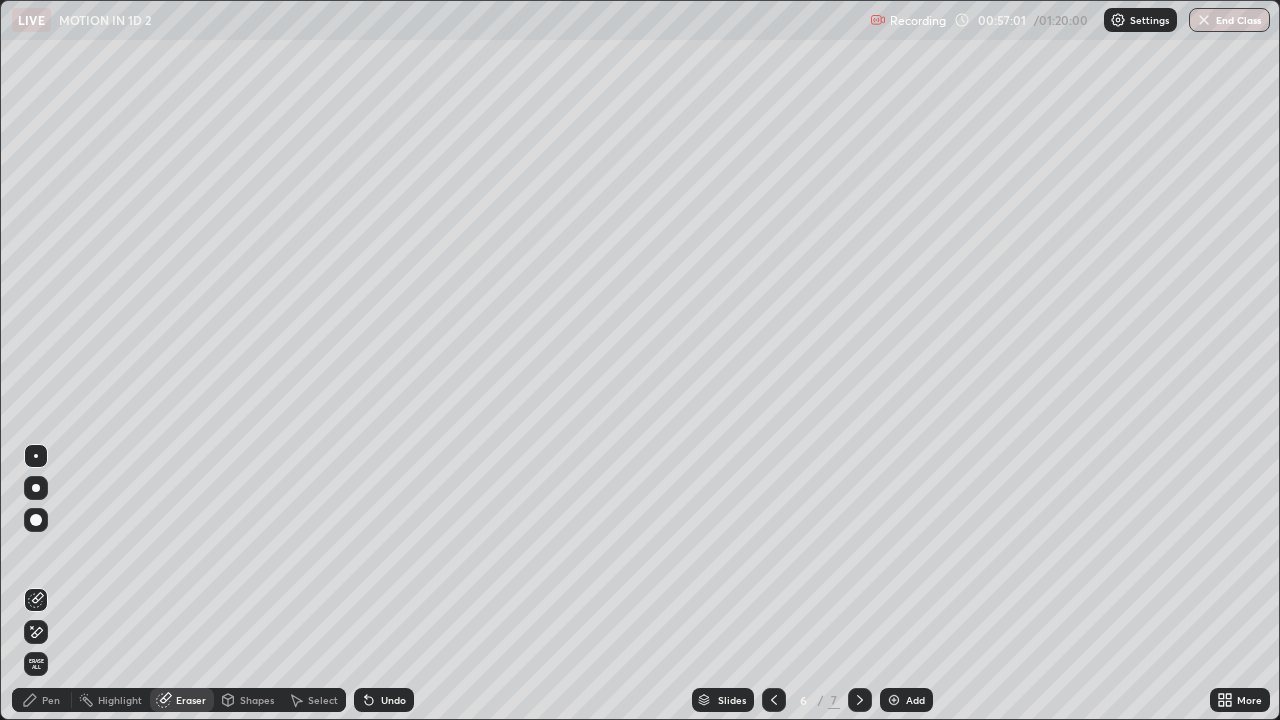 click 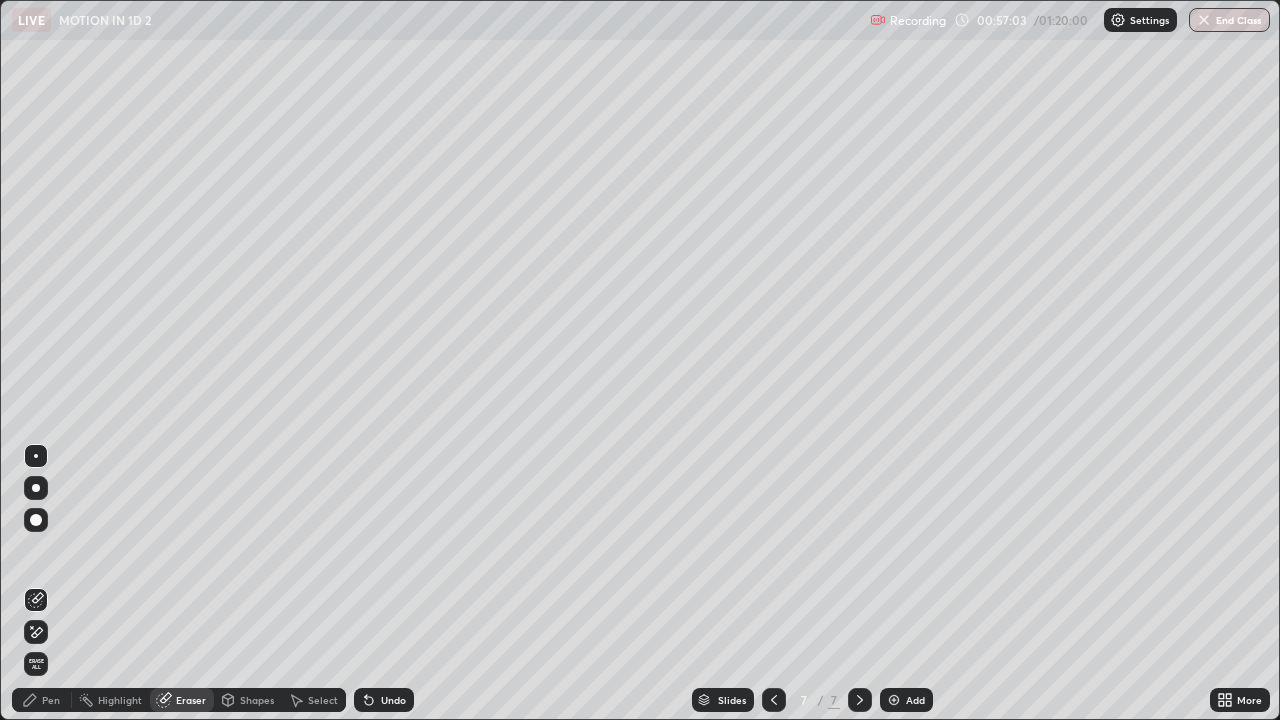 click 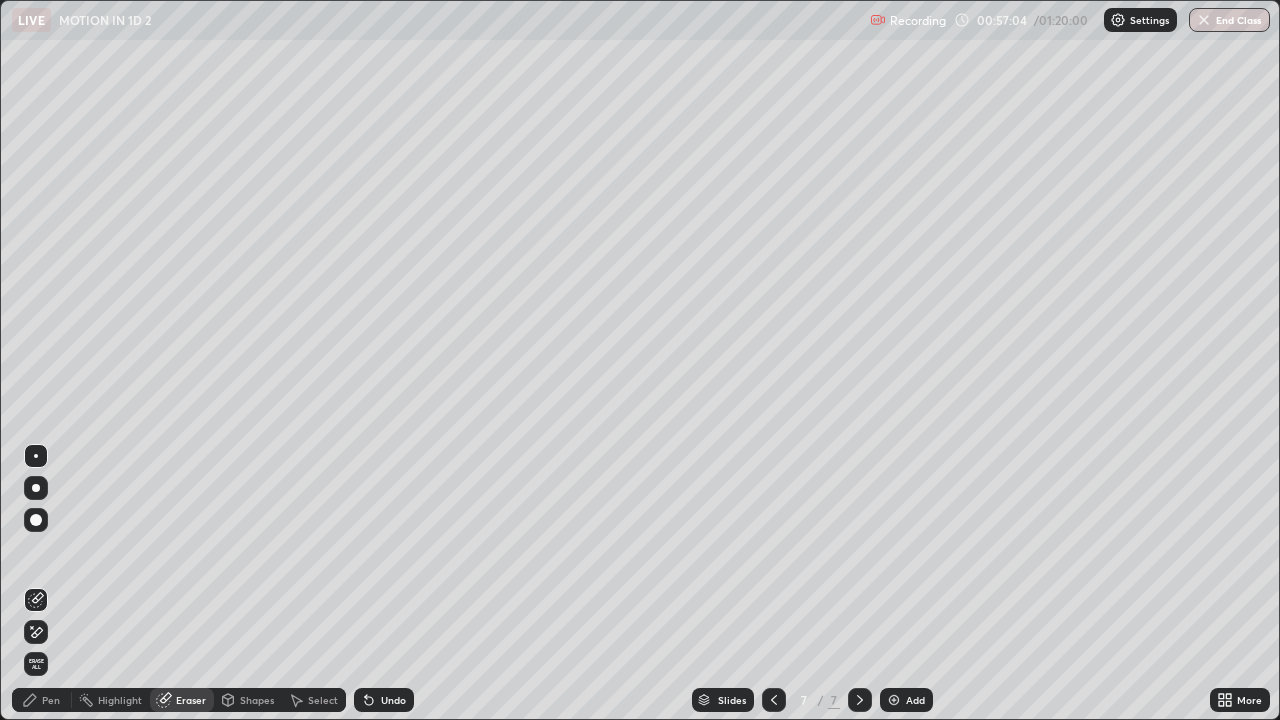click at bounding box center (894, 700) 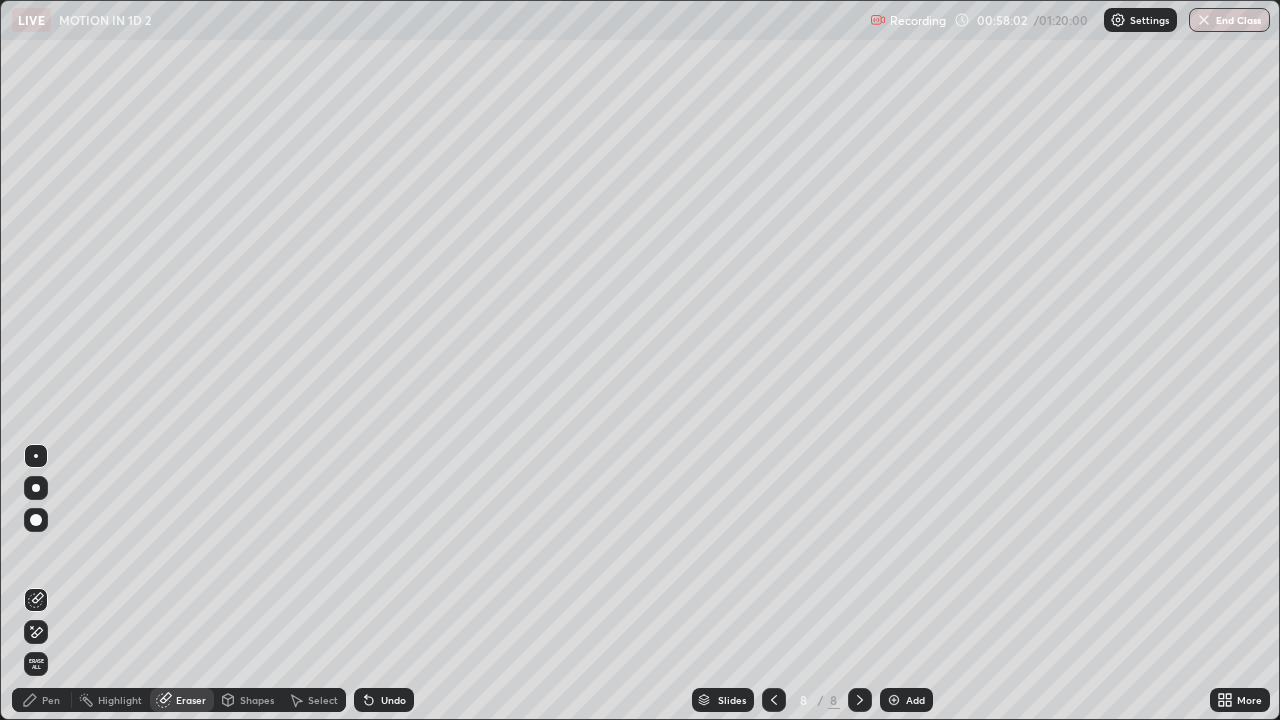 click at bounding box center [36, 520] 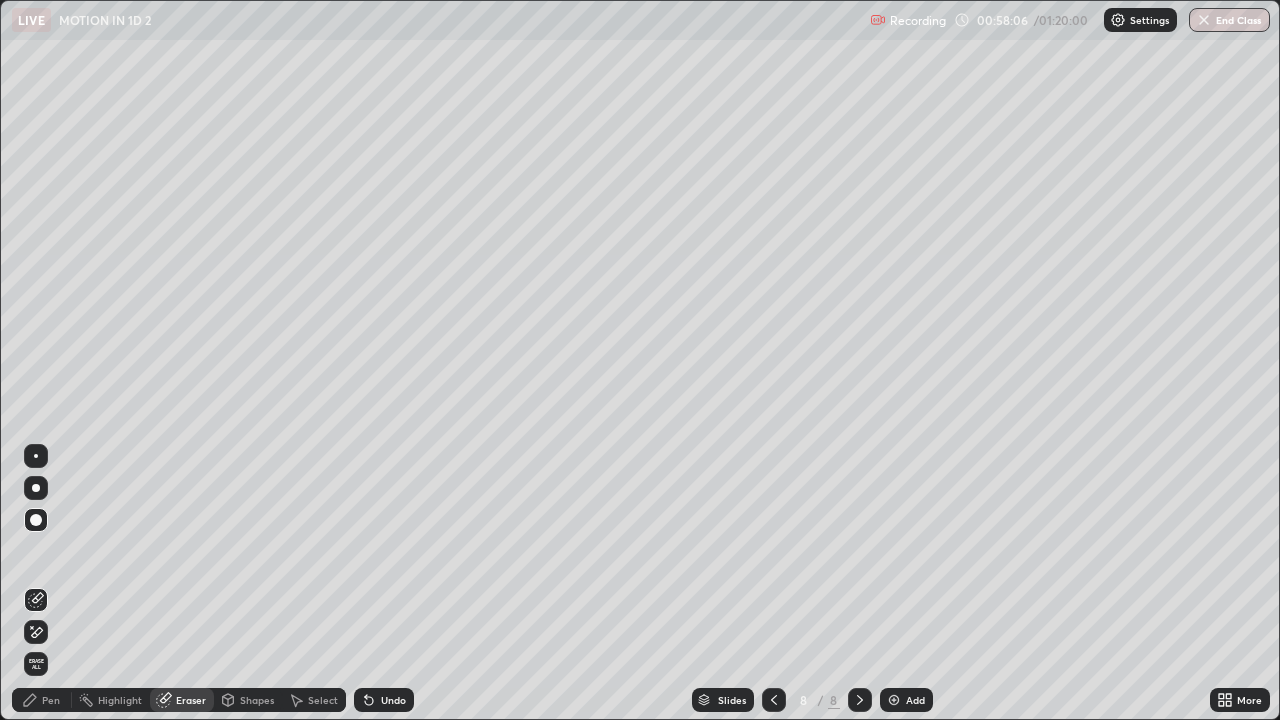 click on "Pen" at bounding box center [51, 700] 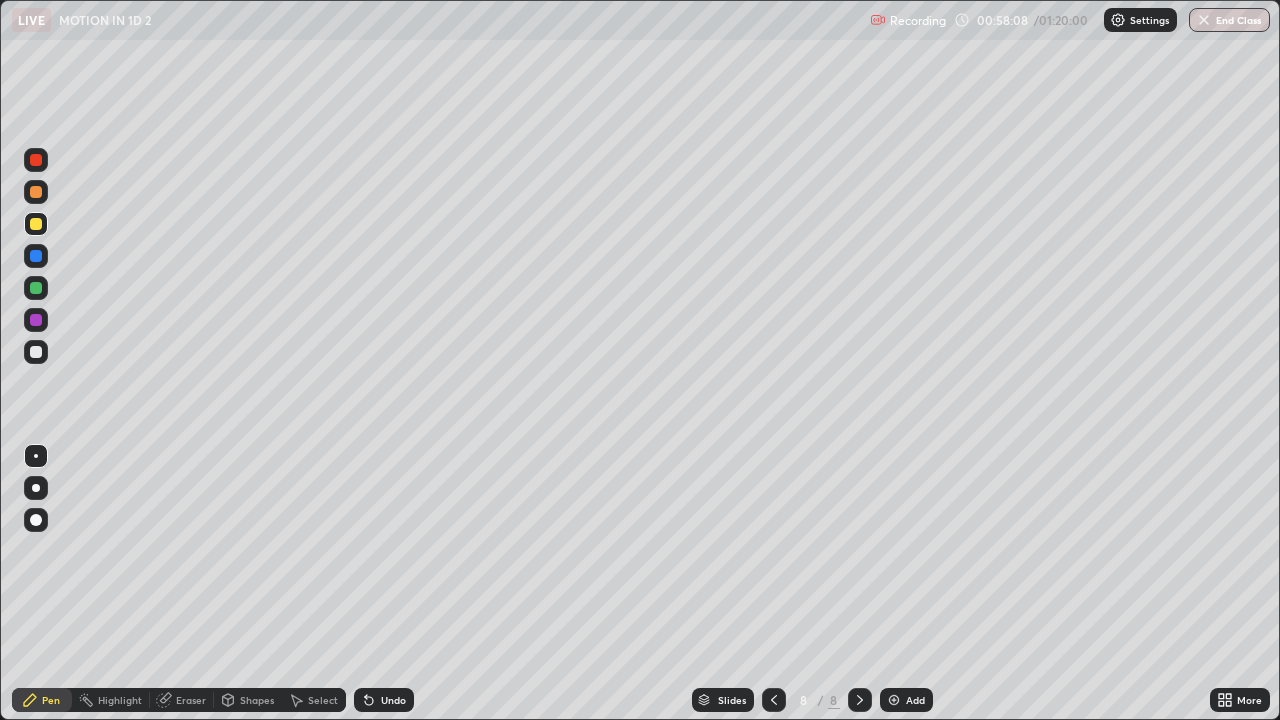 click at bounding box center (36, 352) 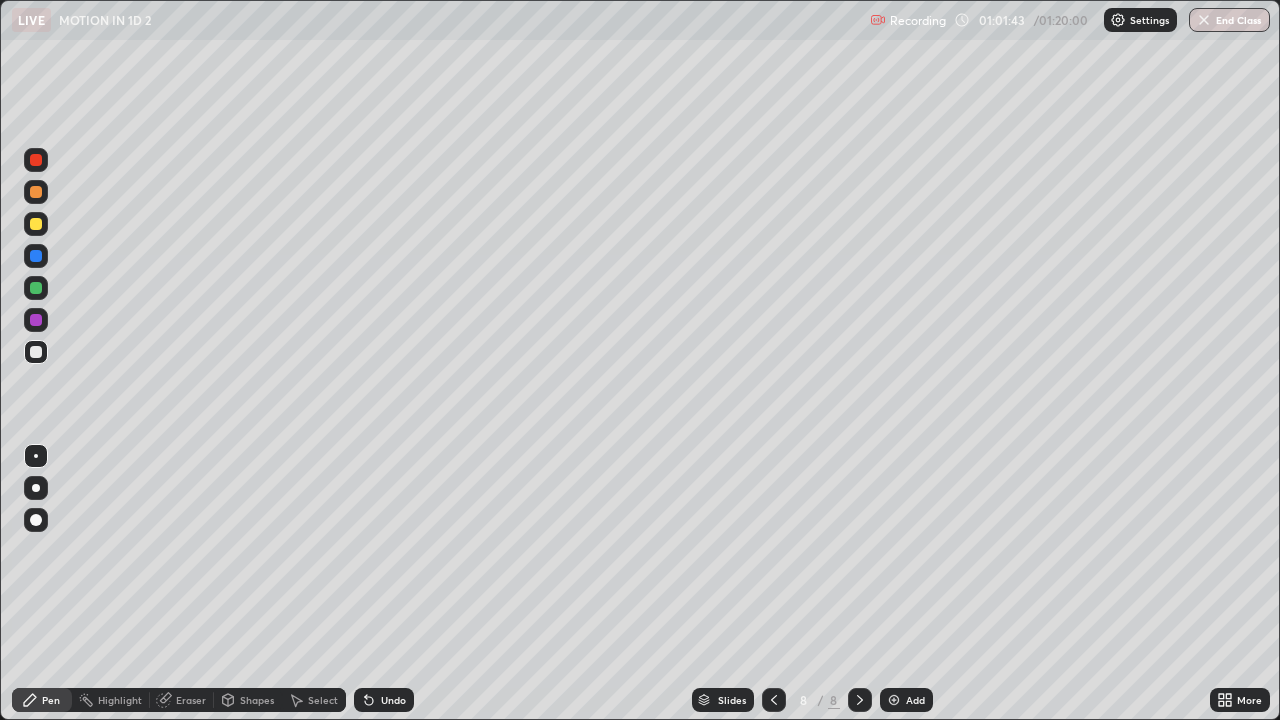 click at bounding box center (860, 700) 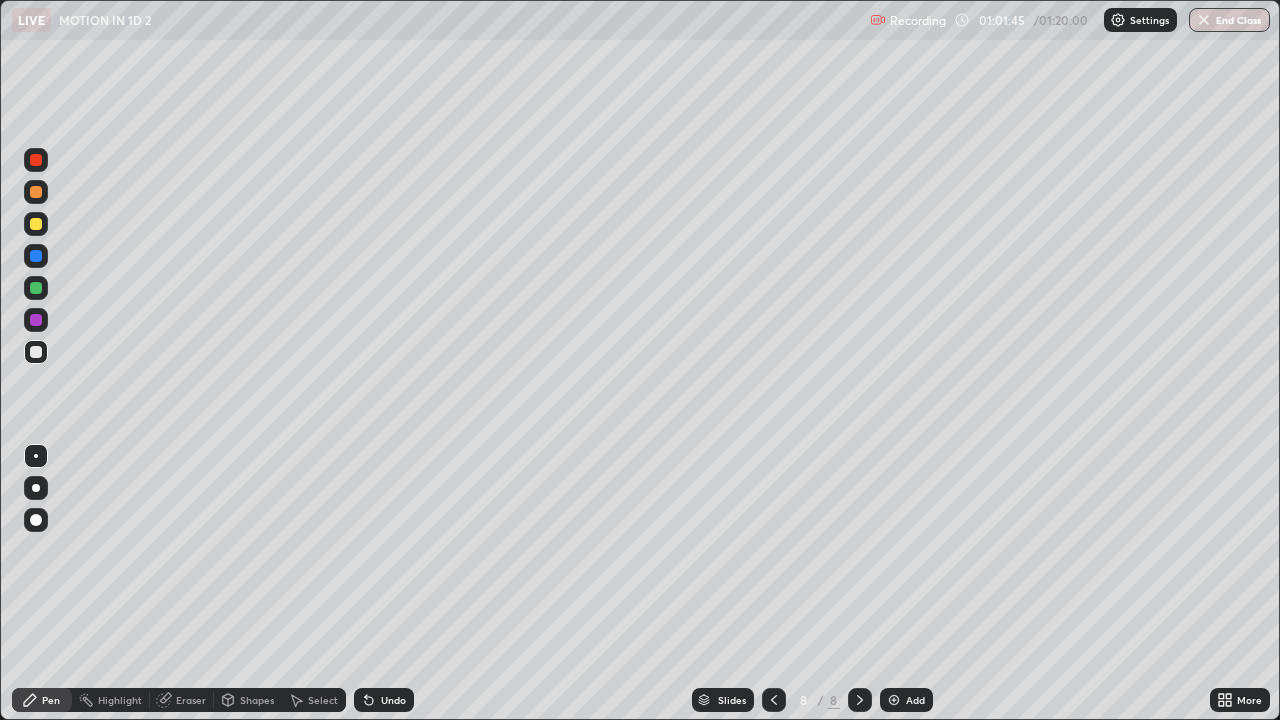 click at bounding box center [894, 700] 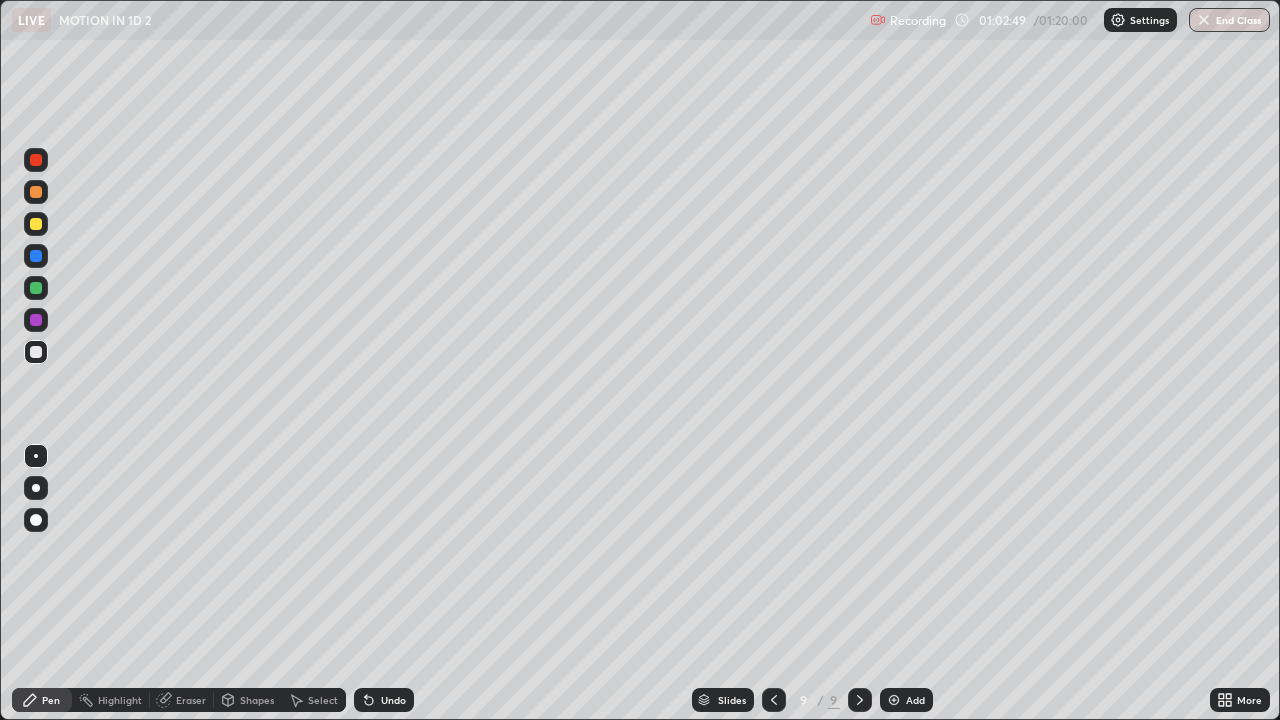 click 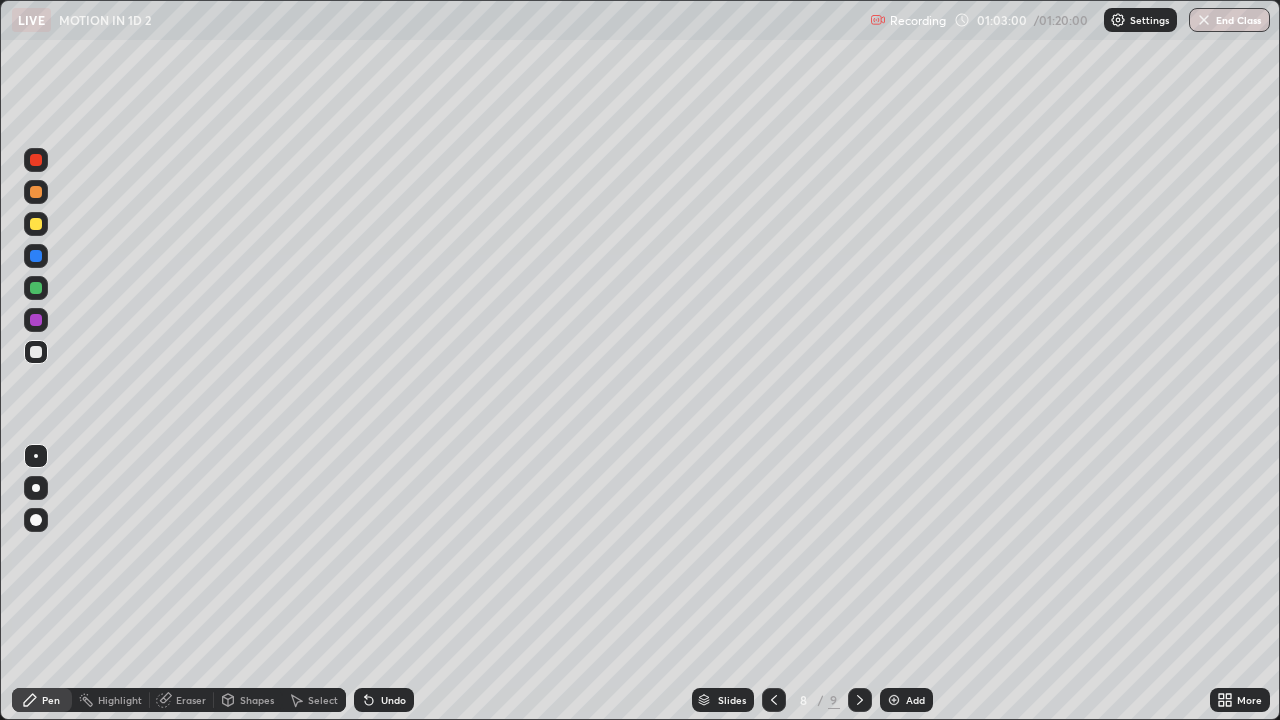 click 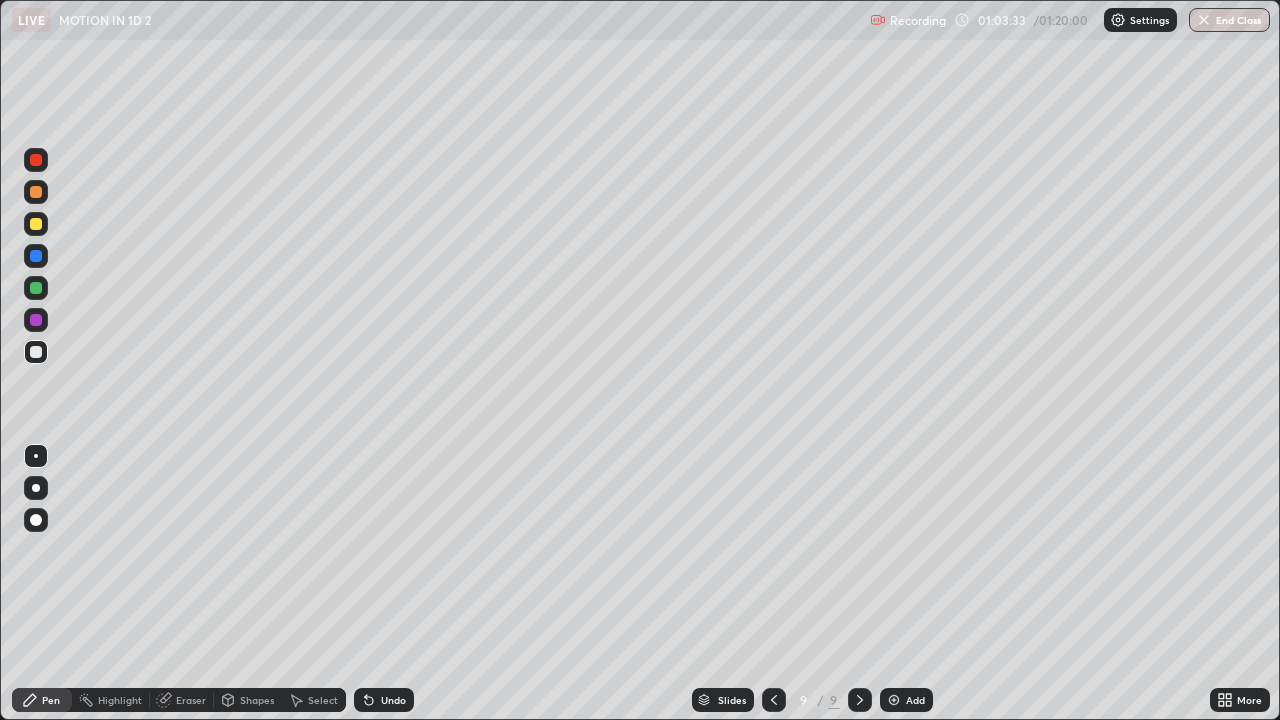 click 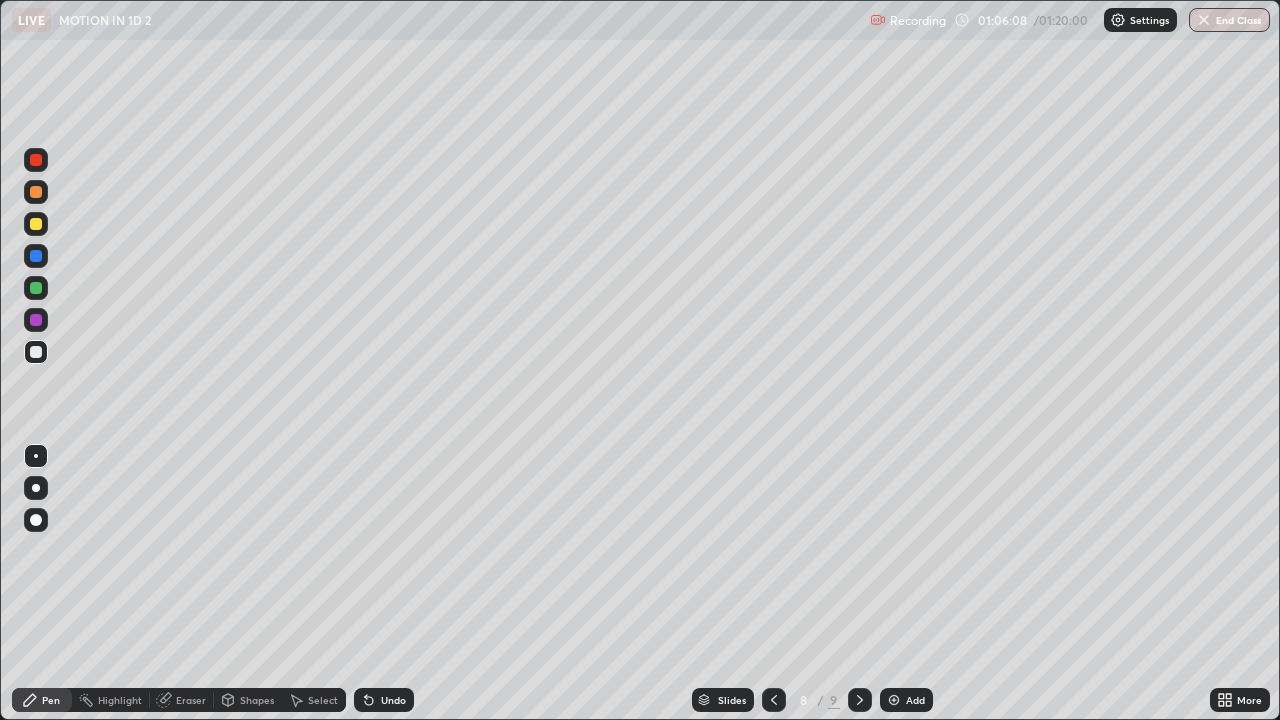 click 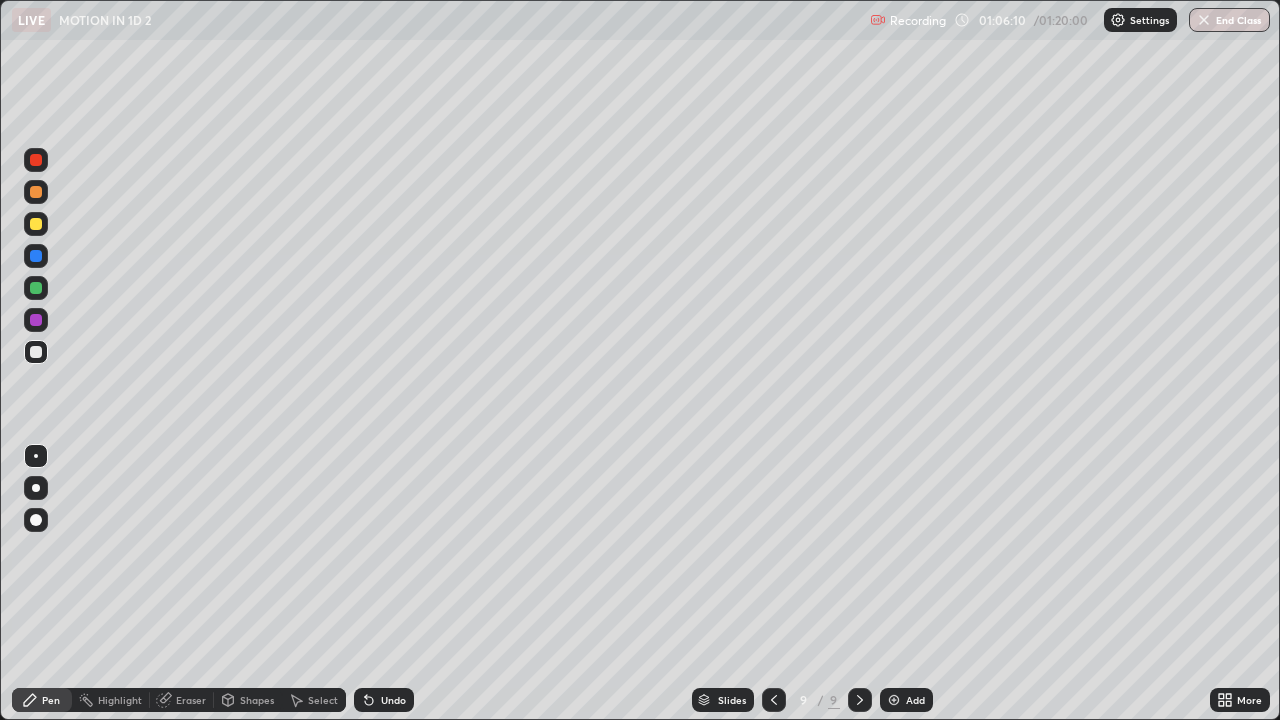 click 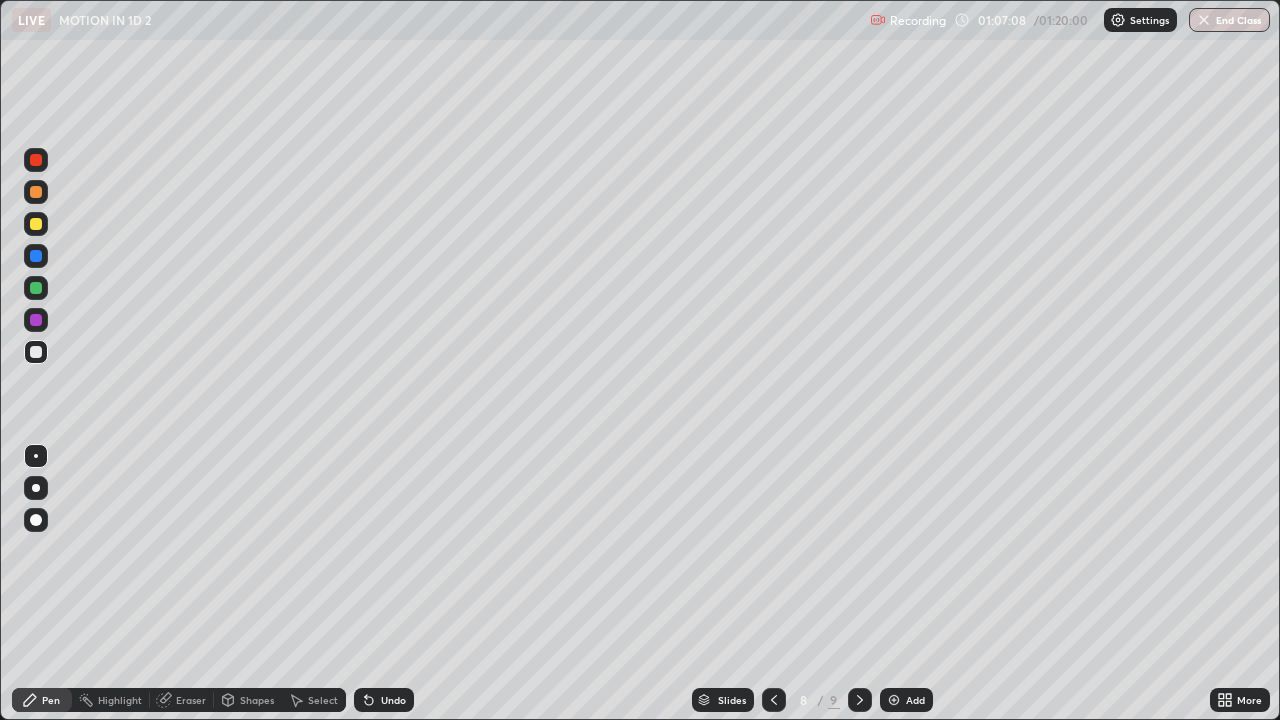 click 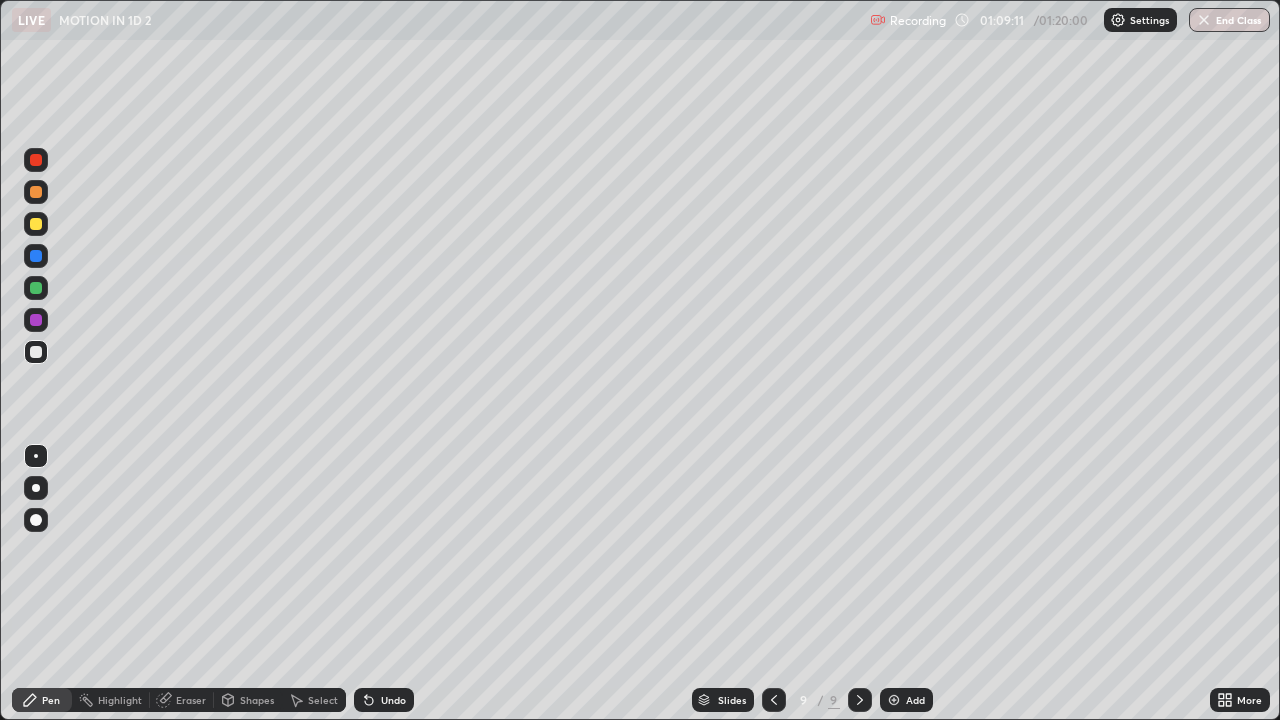click at bounding box center (894, 700) 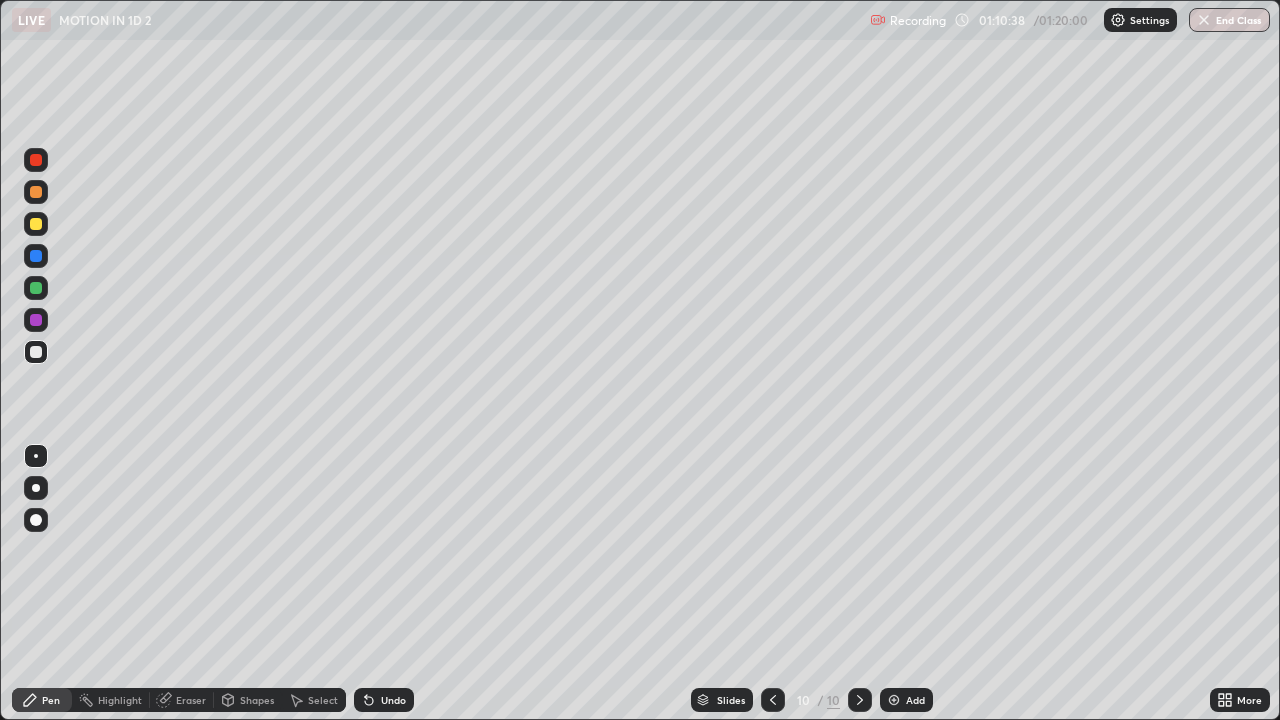 click on "Undo" at bounding box center (393, 700) 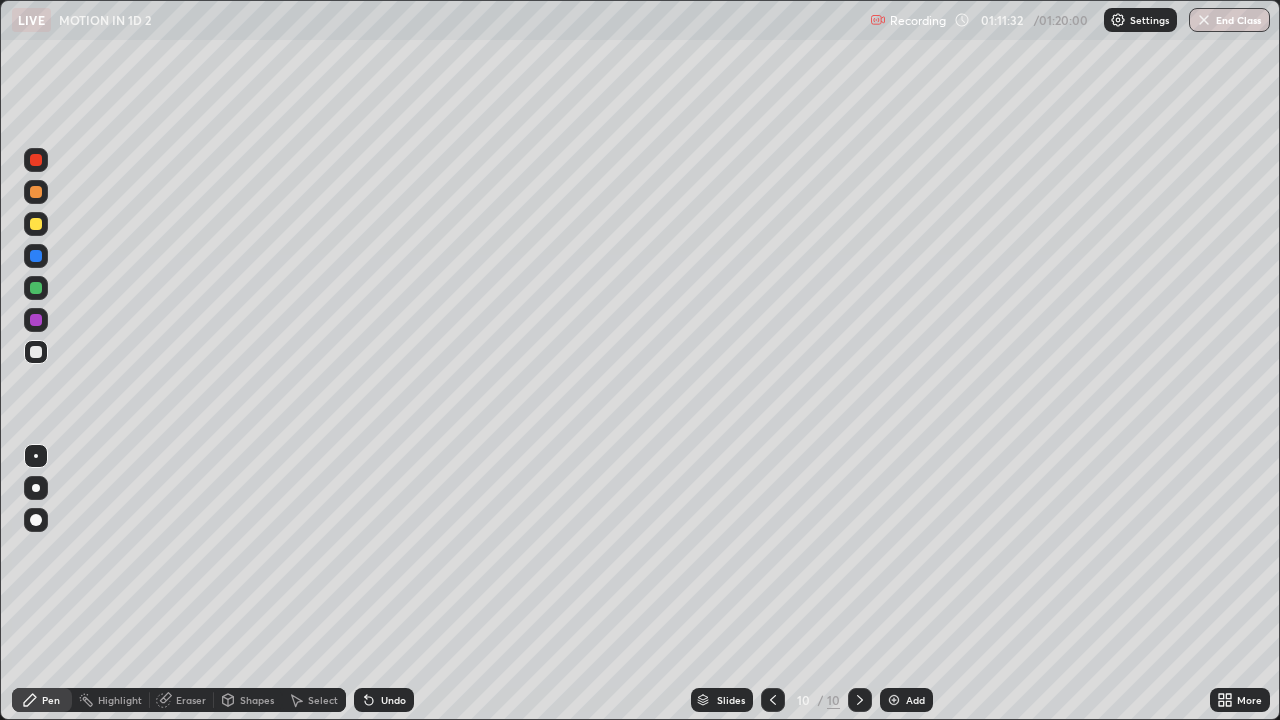 click on "Eraser" at bounding box center [191, 700] 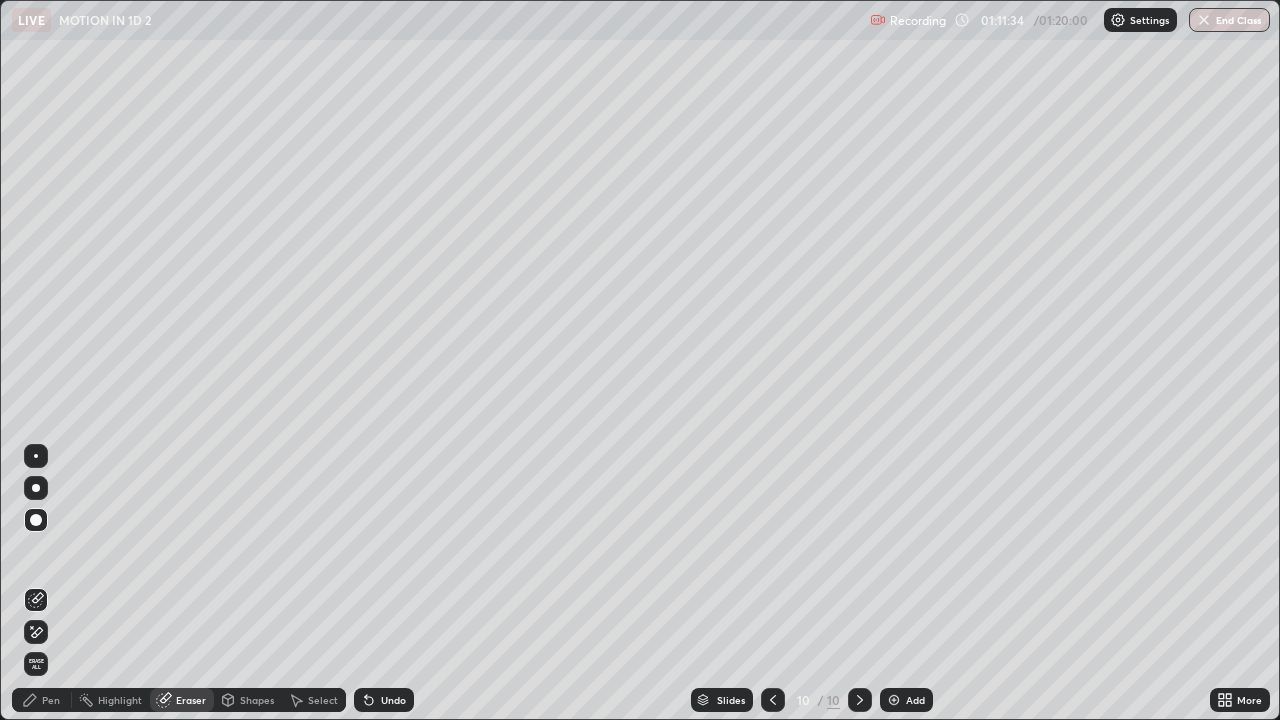 click on "Pen" at bounding box center [51, 700] 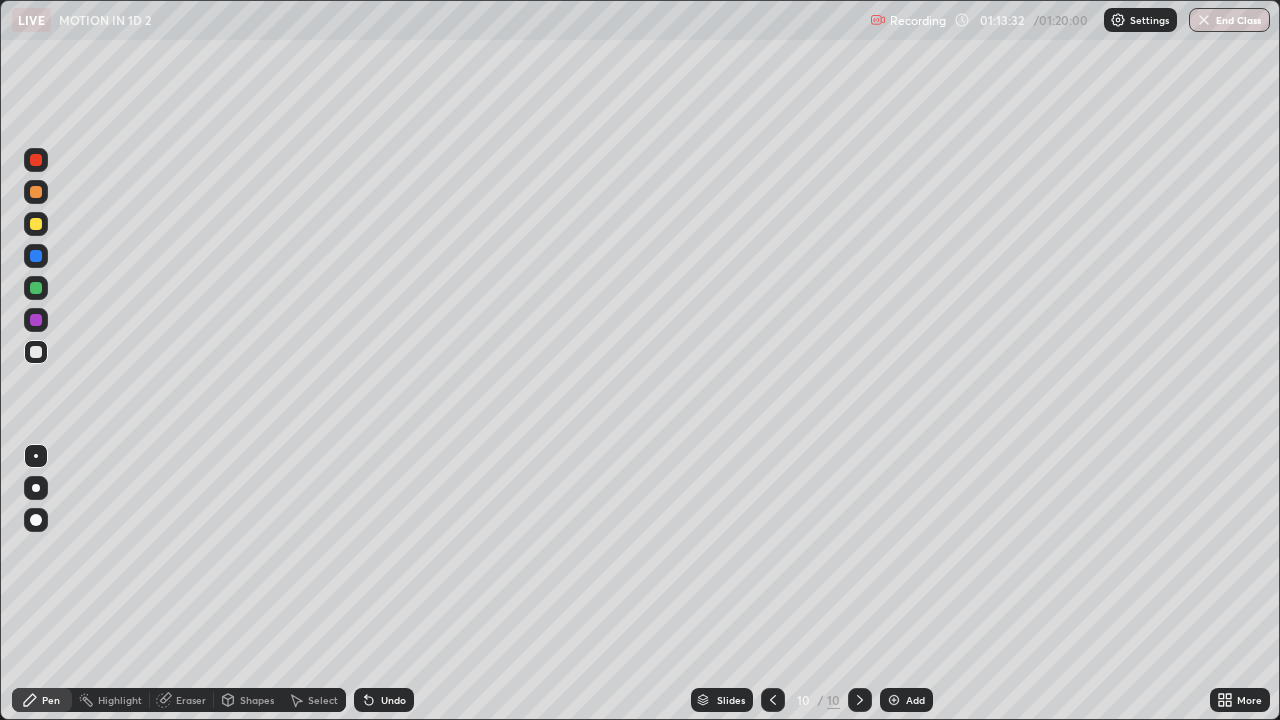click on "Select" at bounding box center (323, 700) 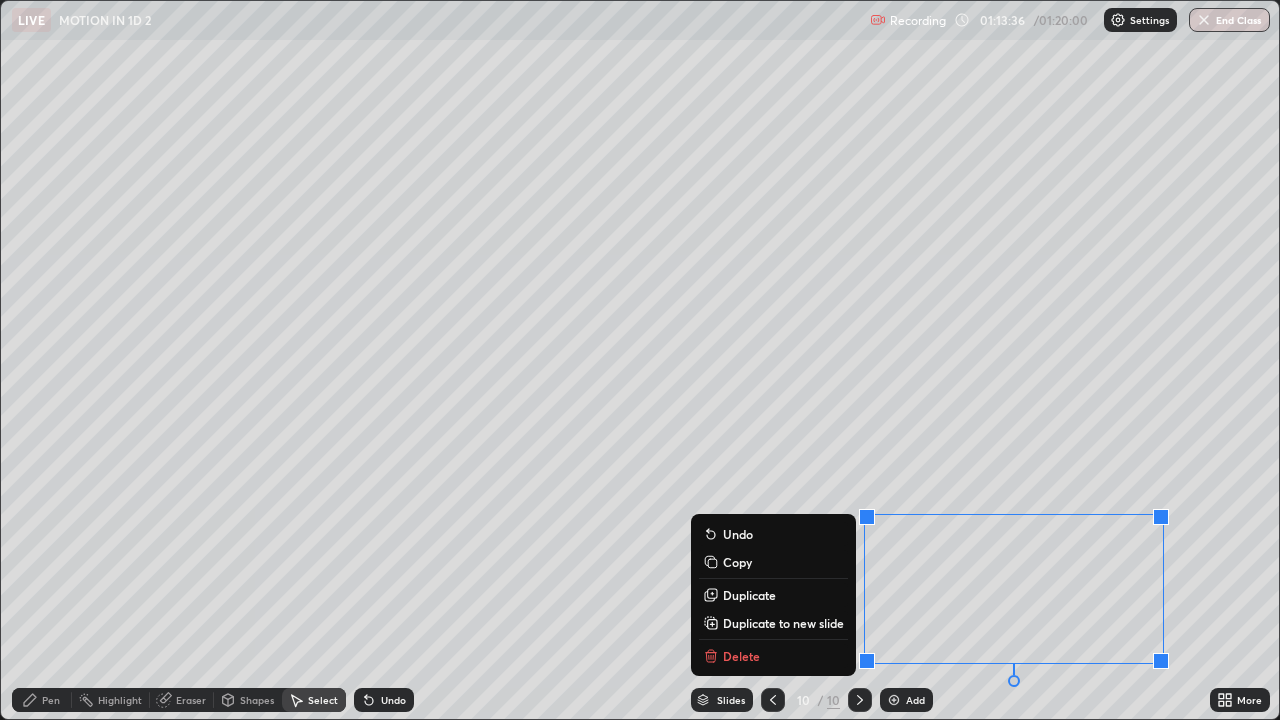 click on "Duplicate to new slide" at bounding box center (783, 623) 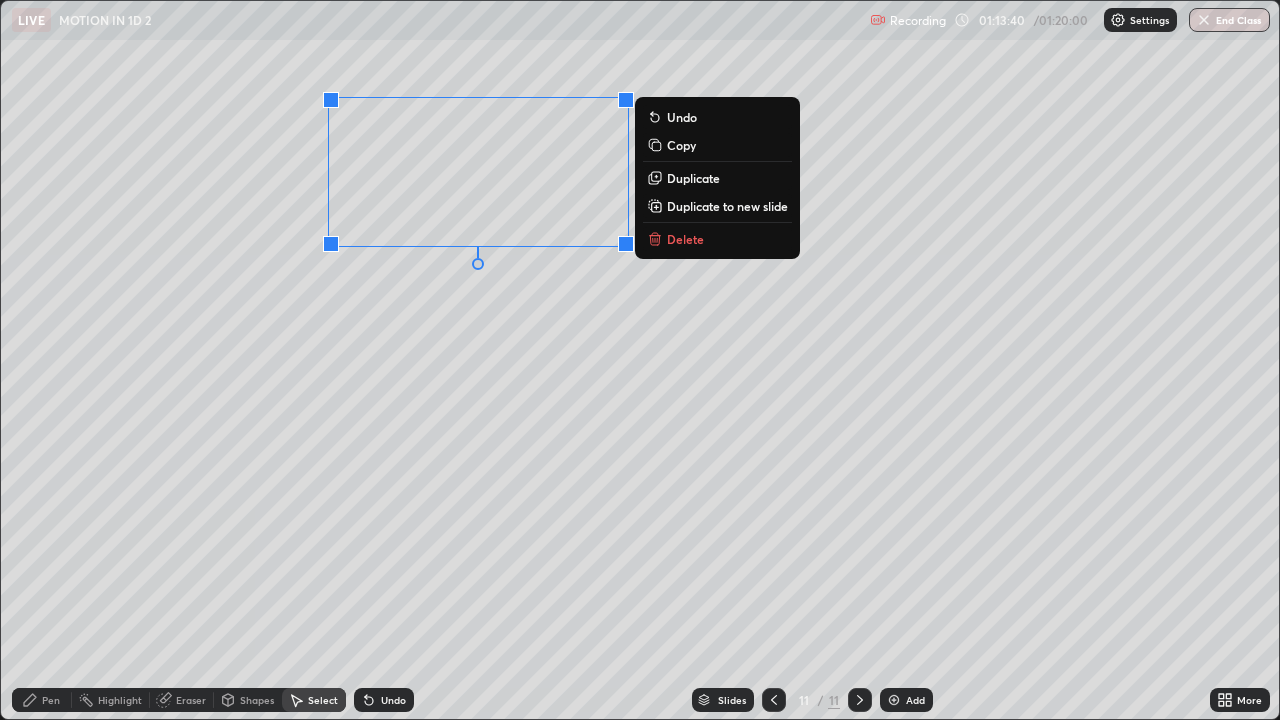 click on "0 ° Undo Copy Duplicate Duplicate to new slide Delete" at bounding box center (640, 360) 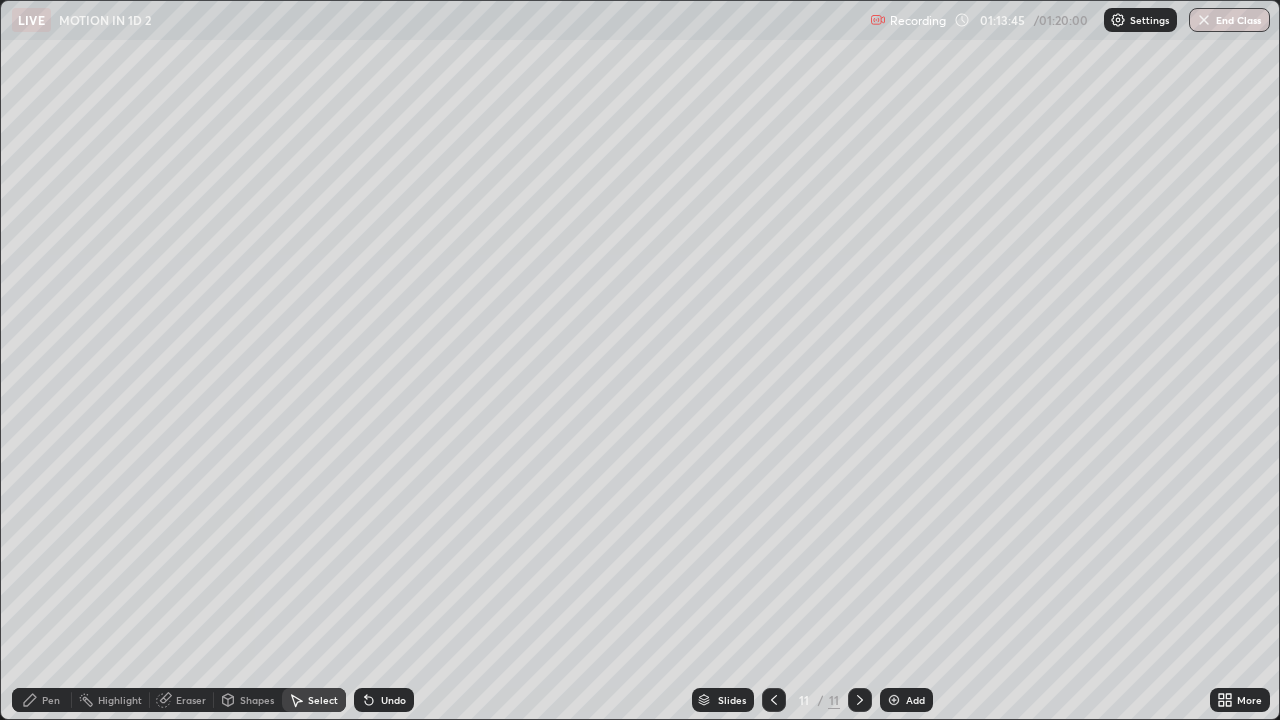 click on "Pen" at bounding box center (42, 700) 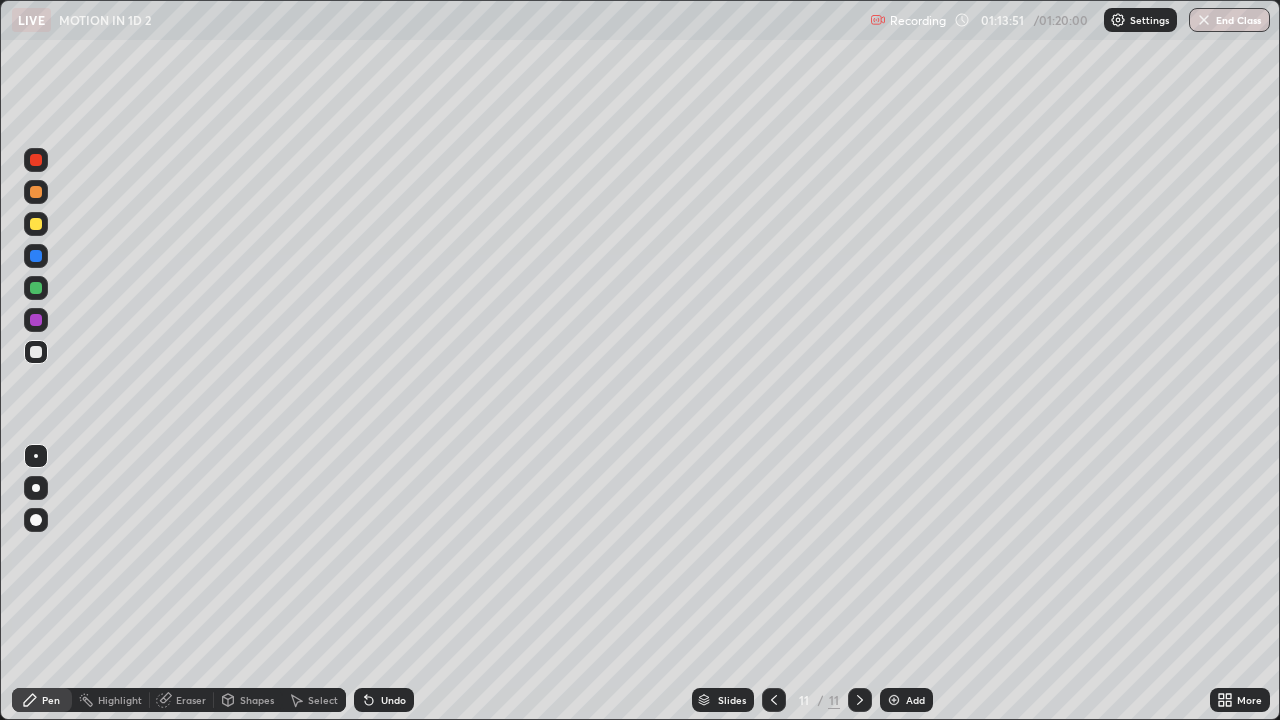 click on "Undo" at bounding box center [393, 700] 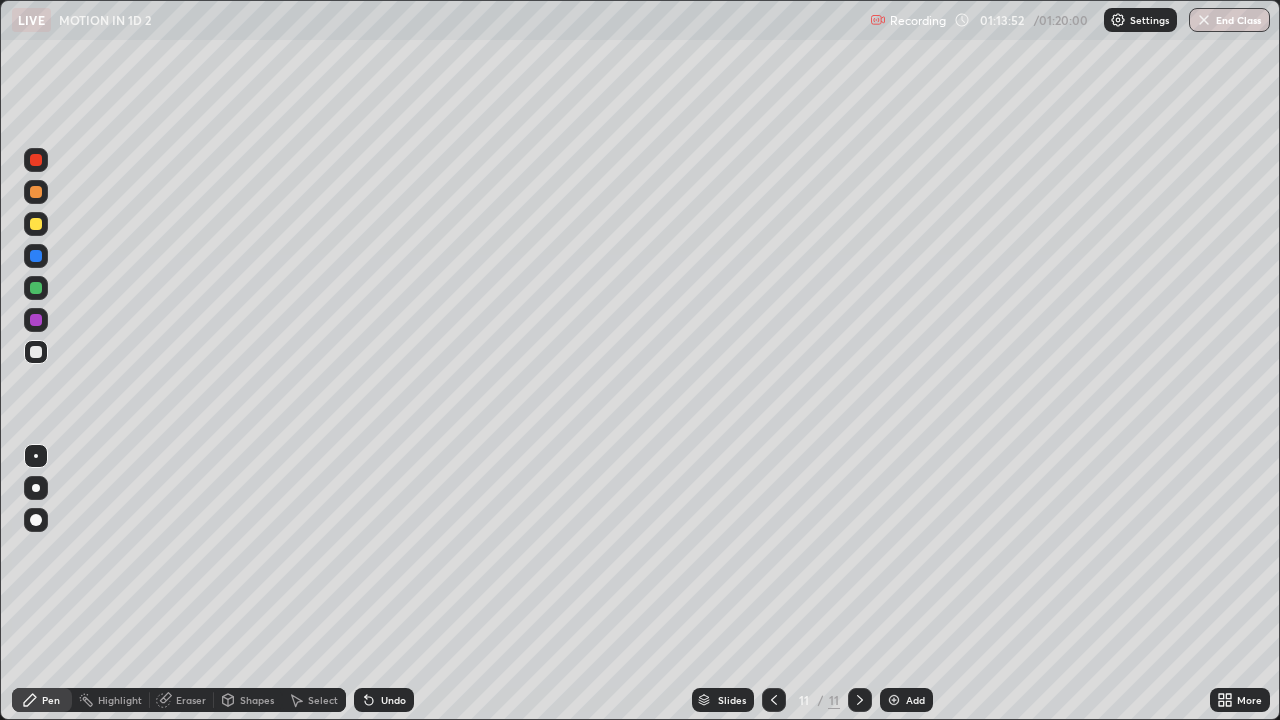 click on "Undo" at bounding box center (393, 700) 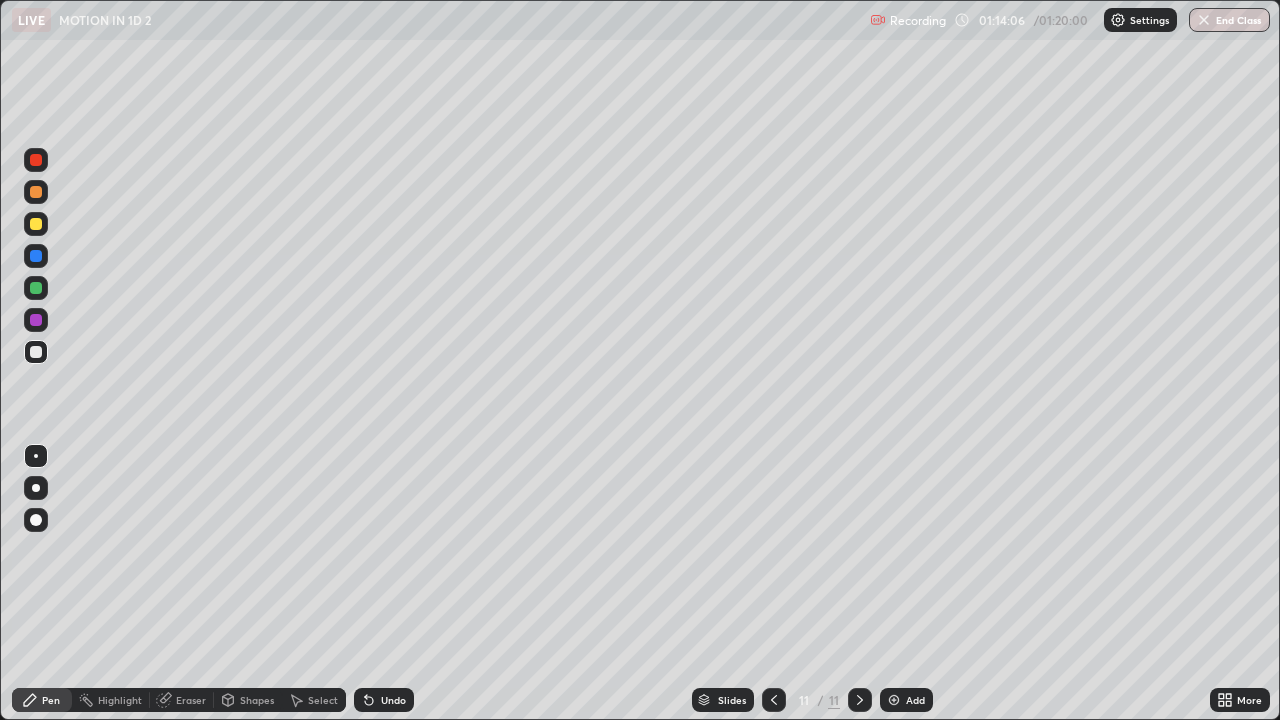 click on "Undo" at bounding box center [393, 700] 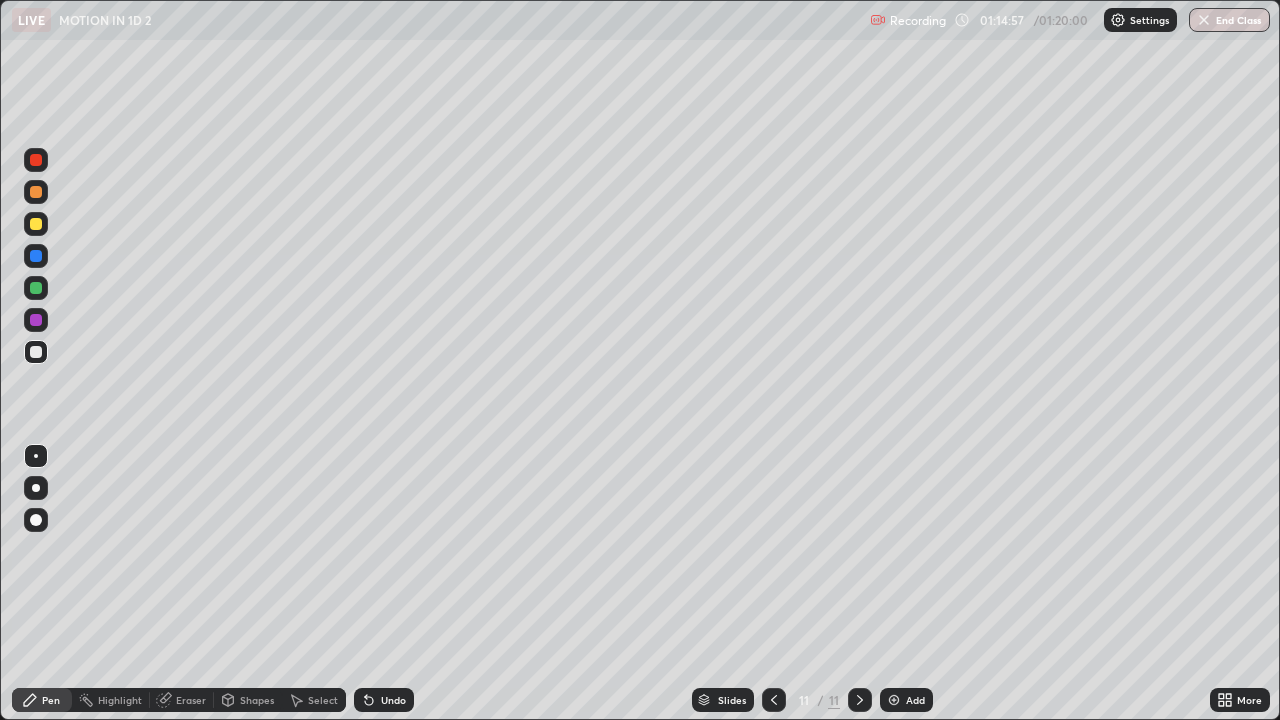click 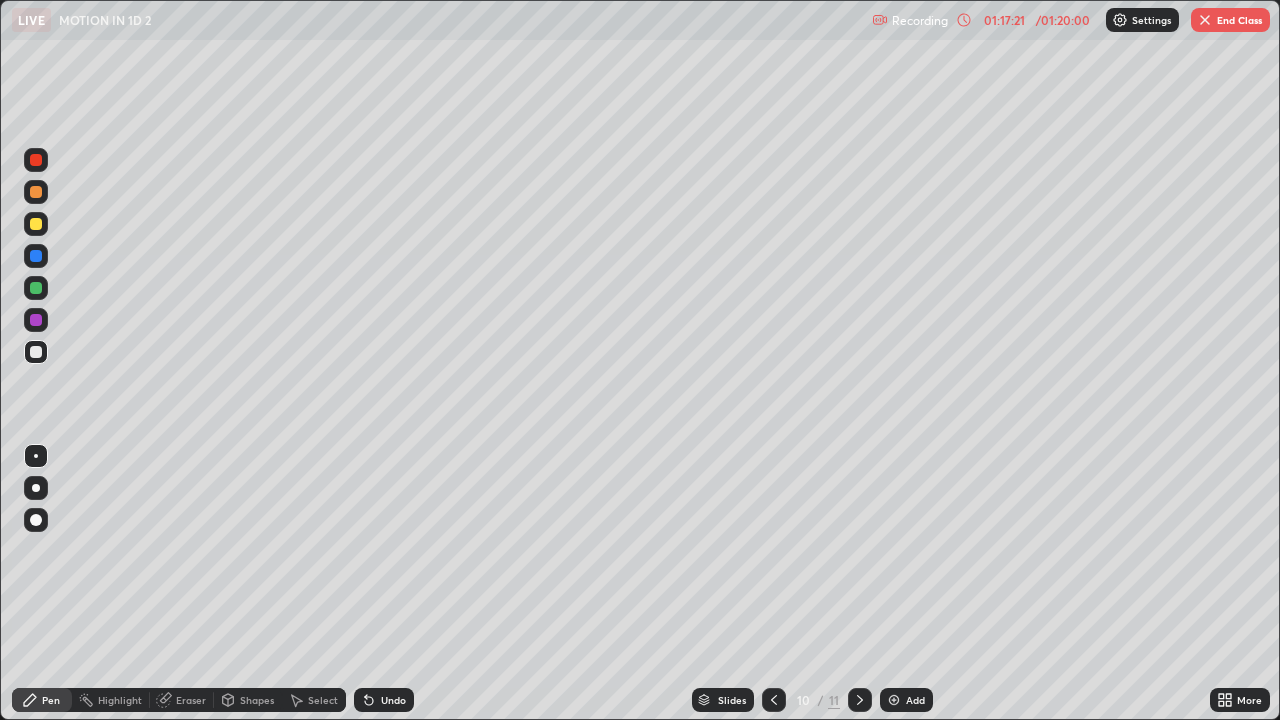 click 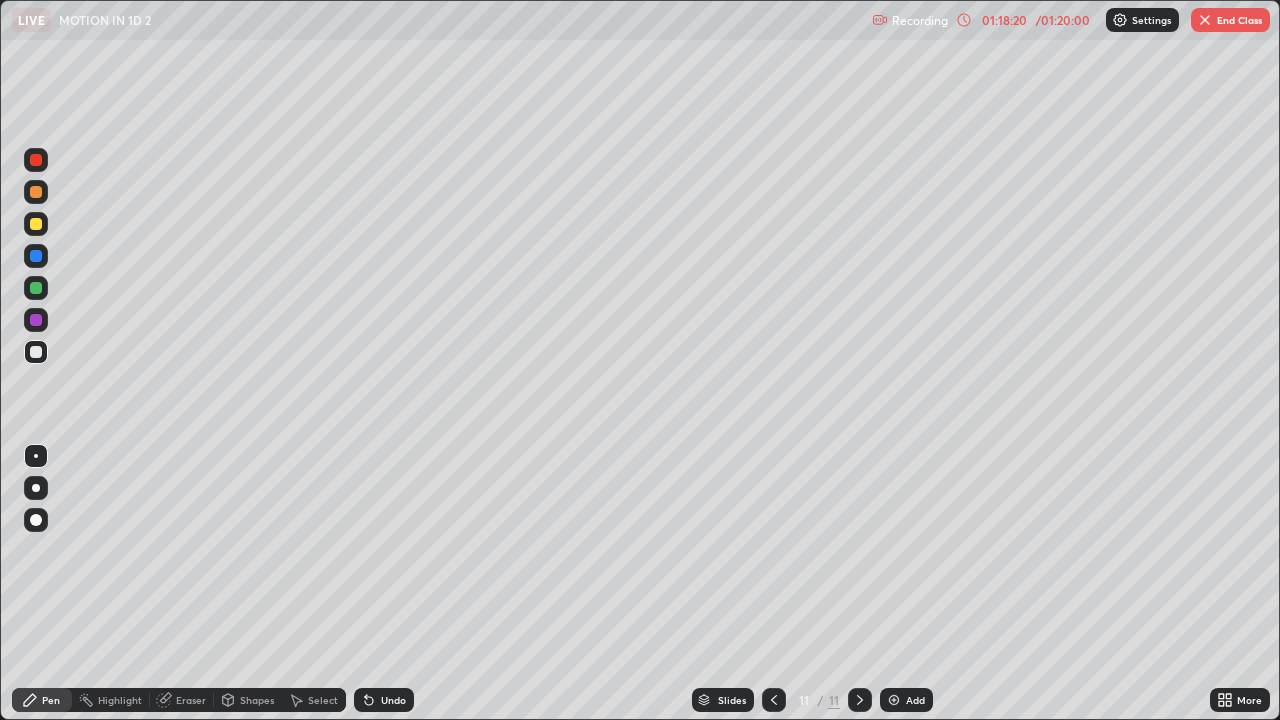 click on "End Class" at bounding box center (1230, 20) 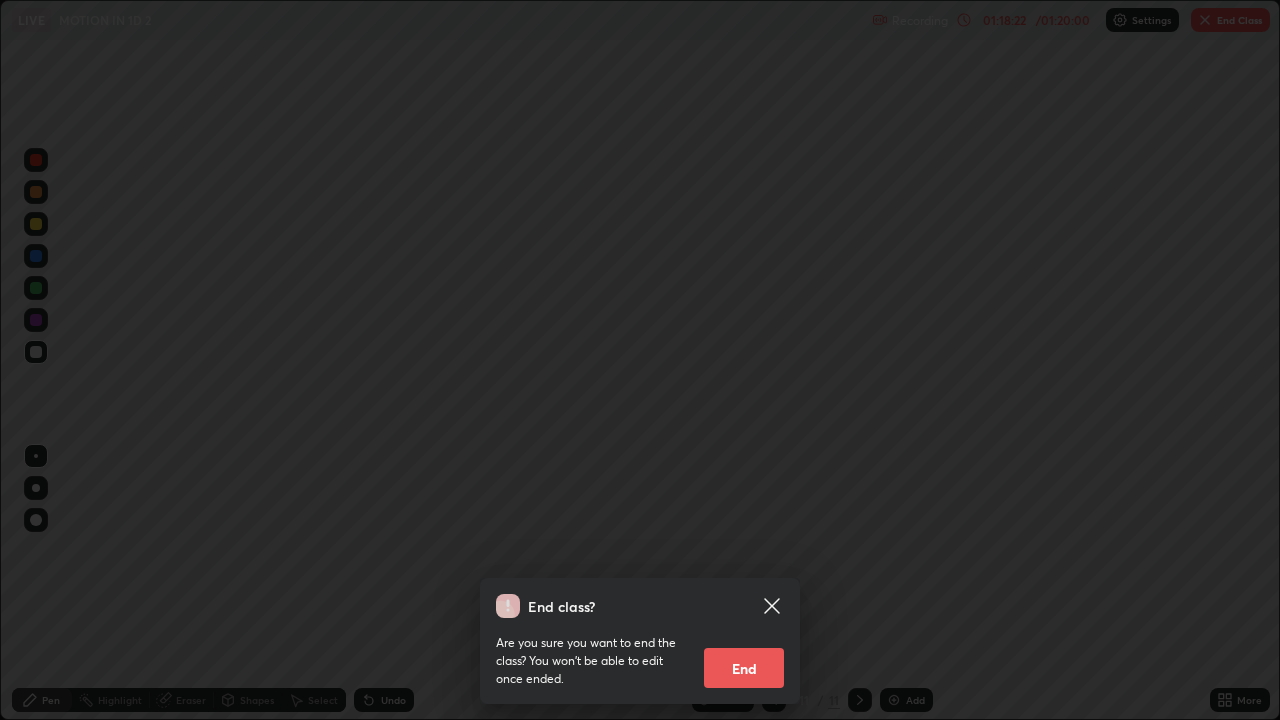 click on "End" at bounding box center [744, 668] 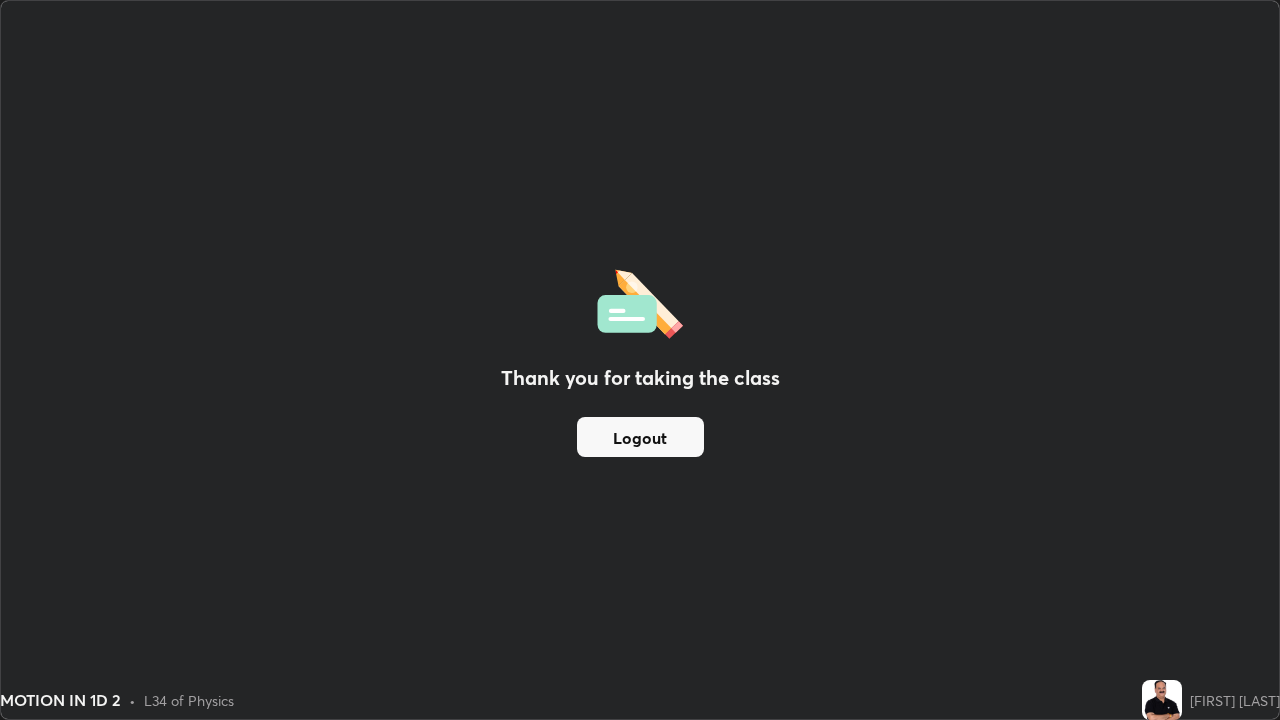 click on "Logout" at bounding box center [640, 437] 